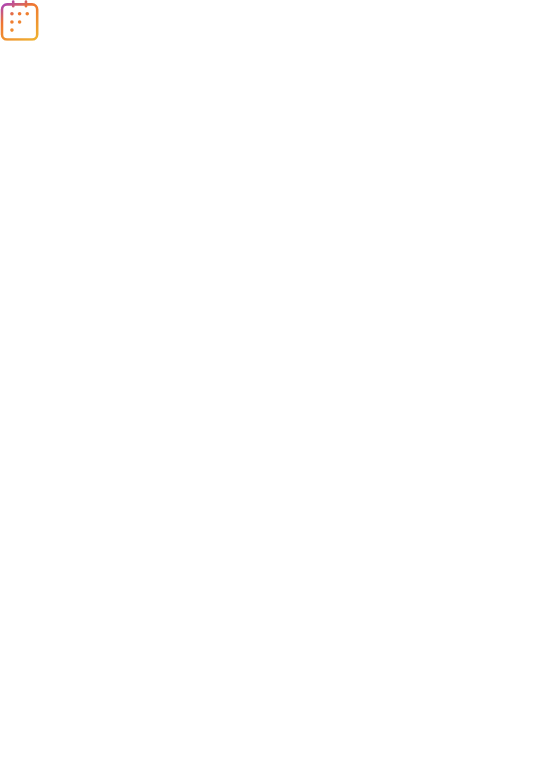 scroll, scrollTop: 0, scrollLeft: 0, axis: both 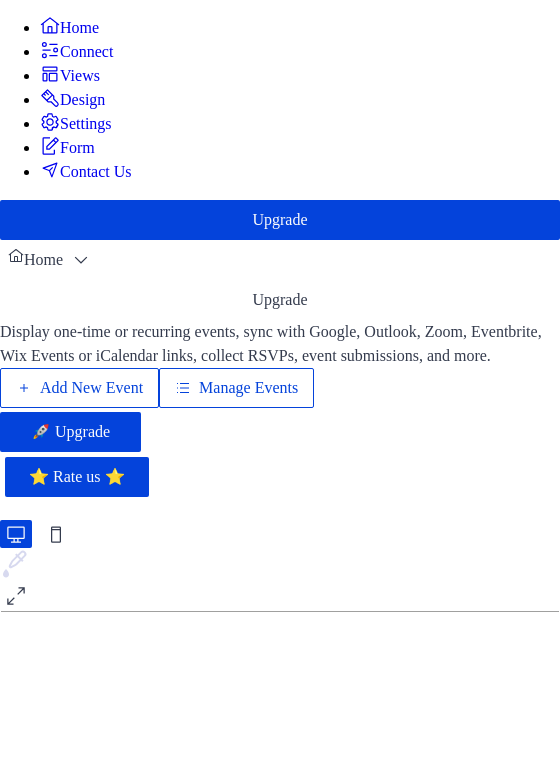 click on "Manage Events" at bounding box center (248, 388) 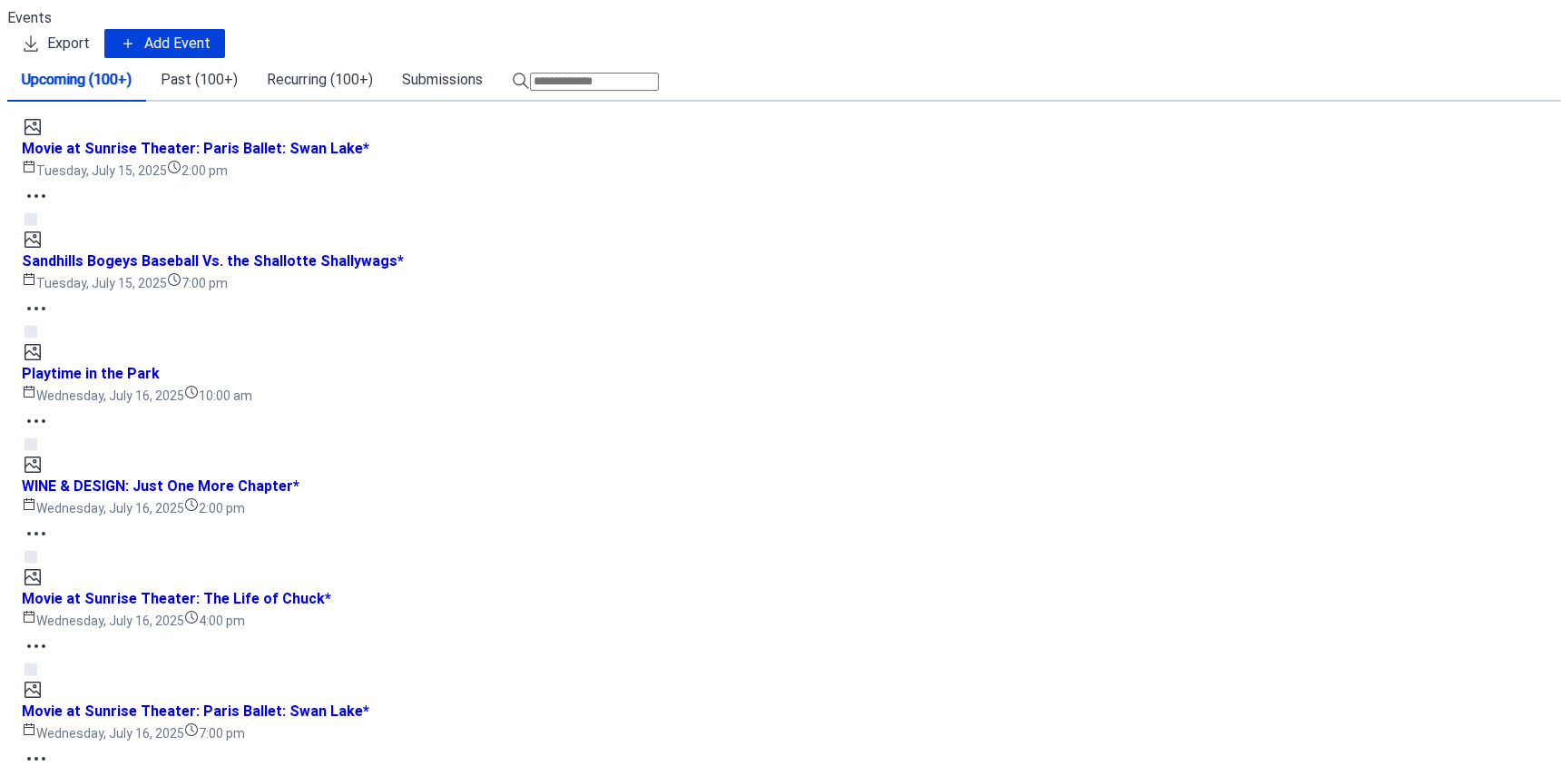 scroll, scrollTop: 0, scrollLeft: 0, axis: both 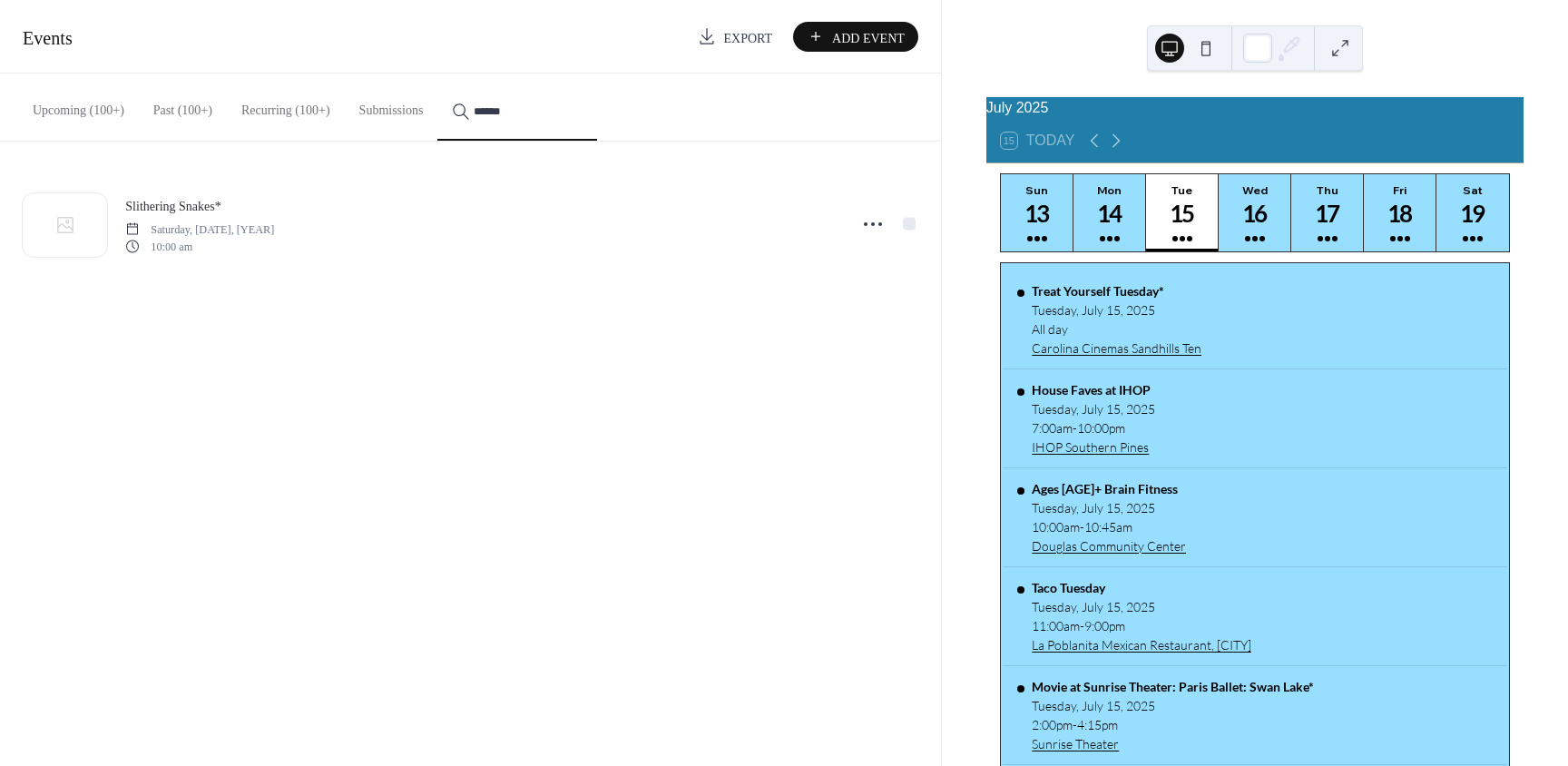 type on "******" 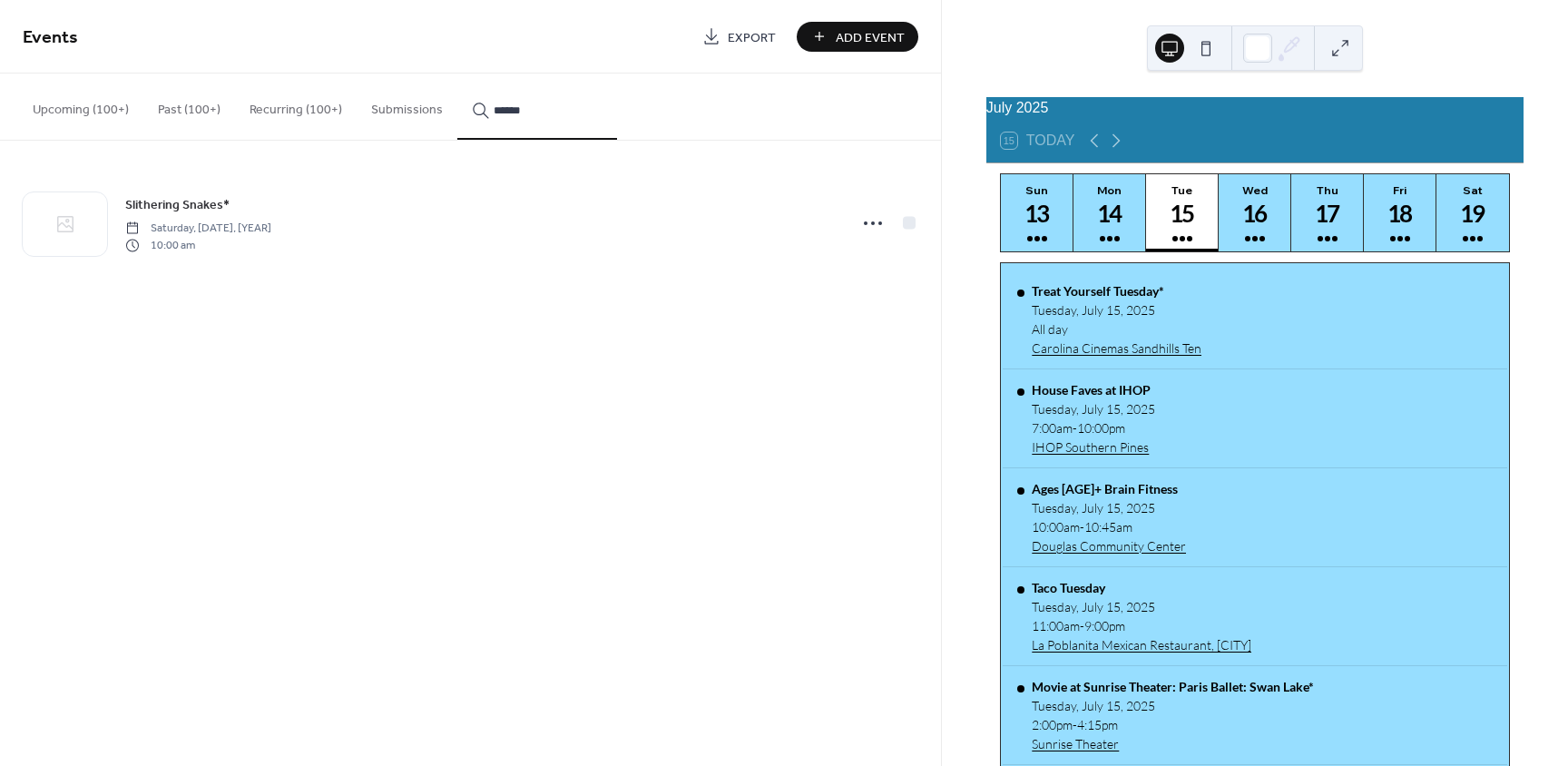 click on "Add Event" at bounding box center (870, 37) 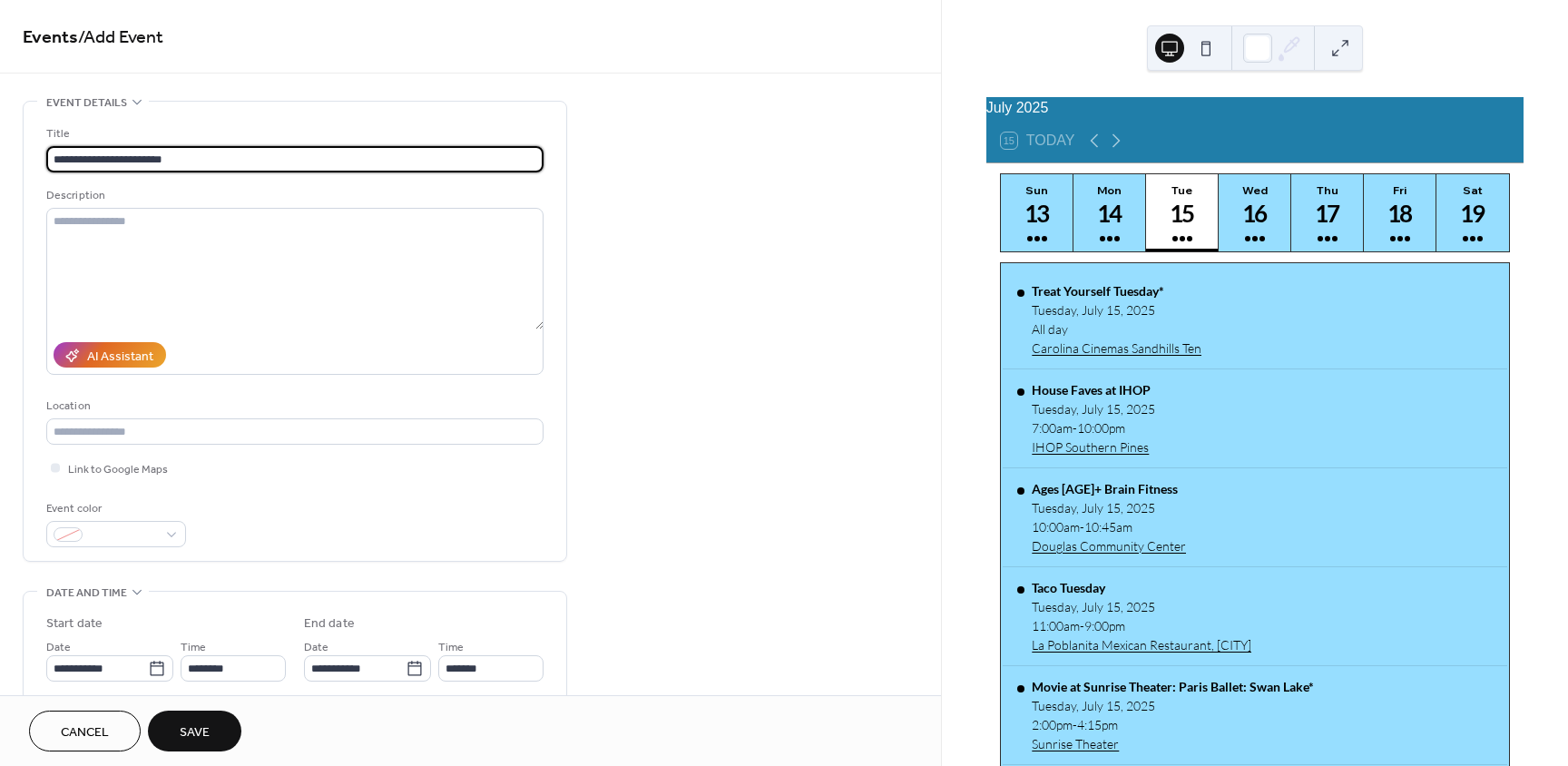 type on "**********" 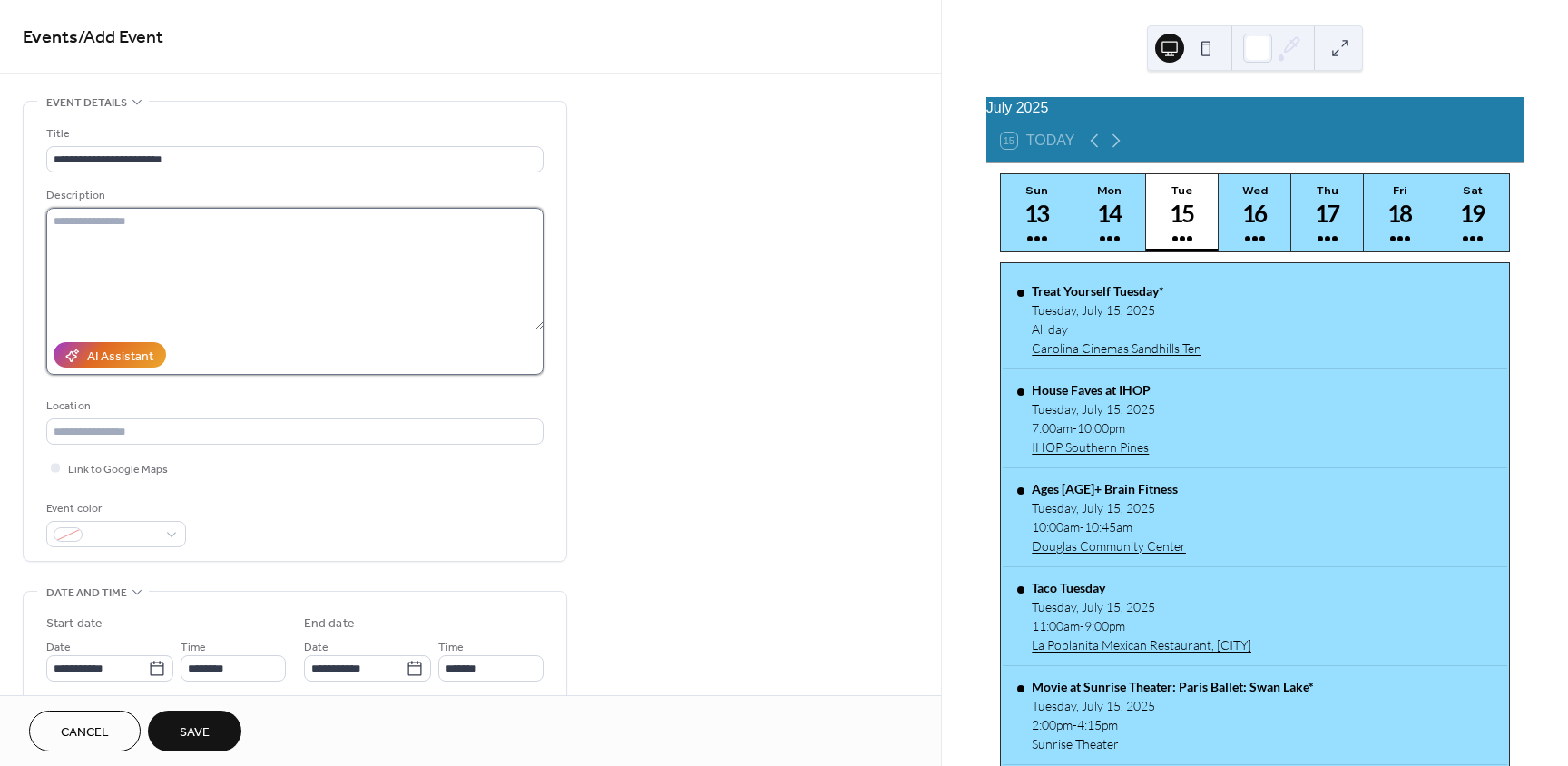 click at bounding box center [295, 269] 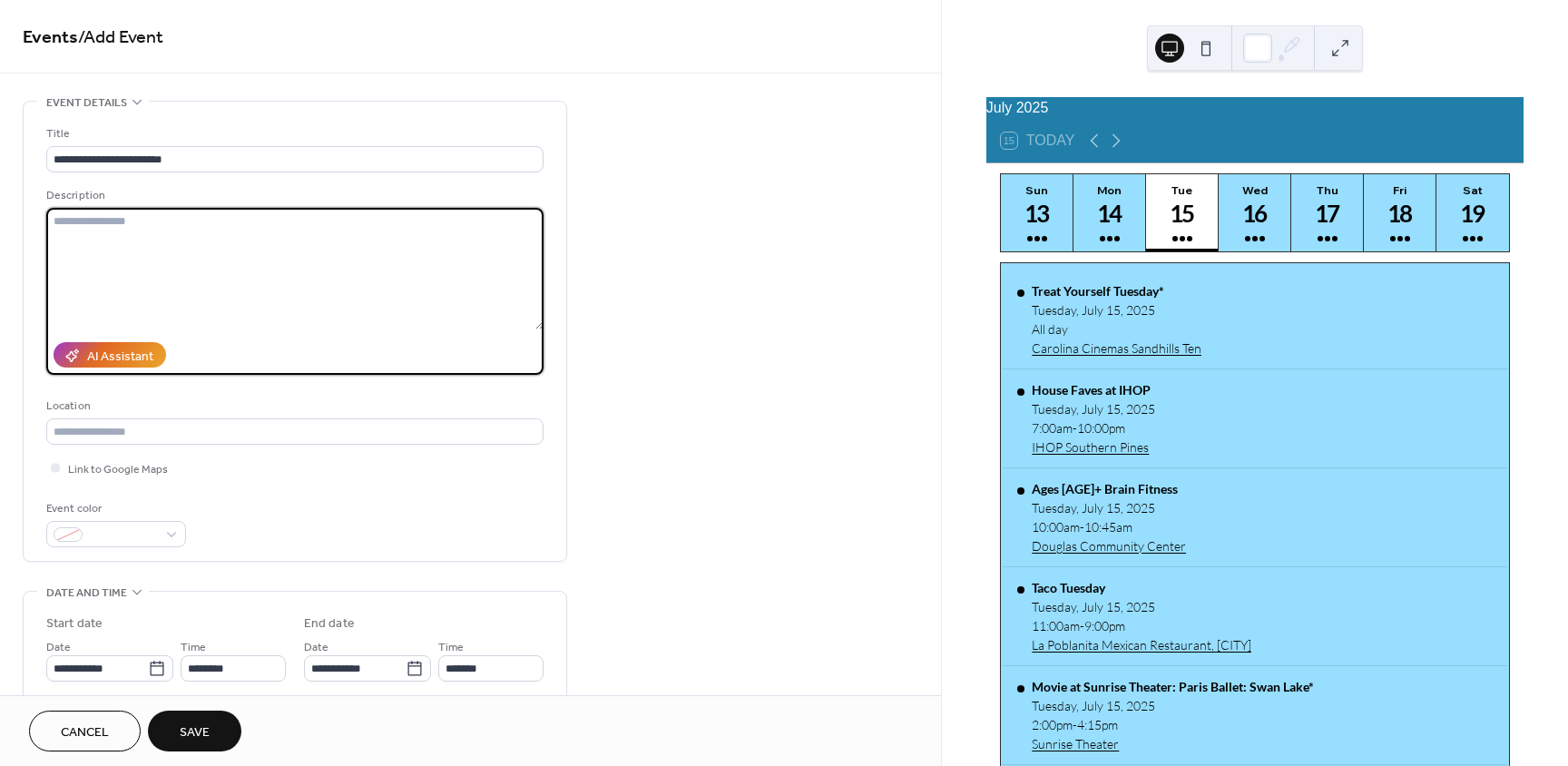 paste on "**********" 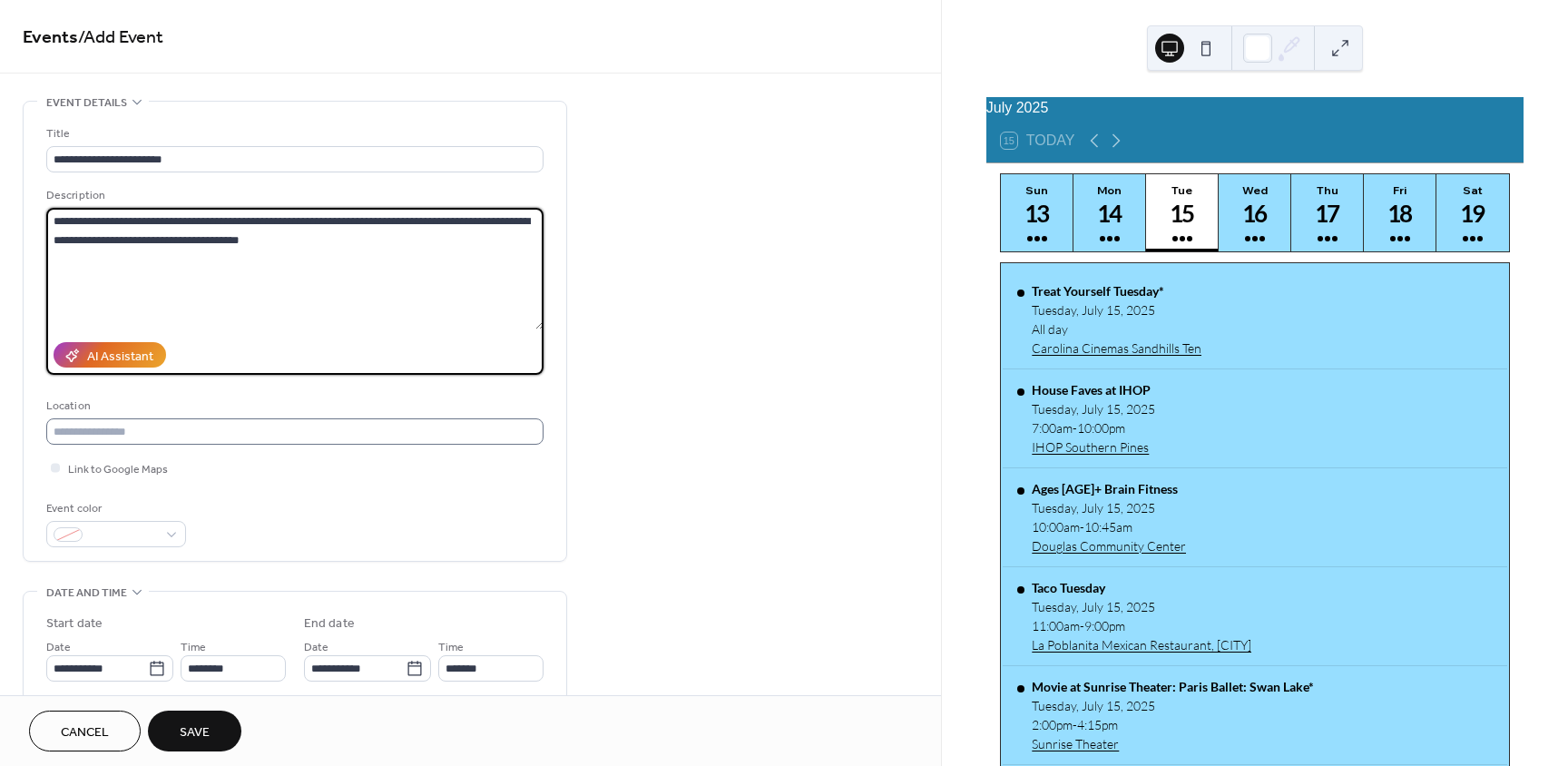 type on "**********" 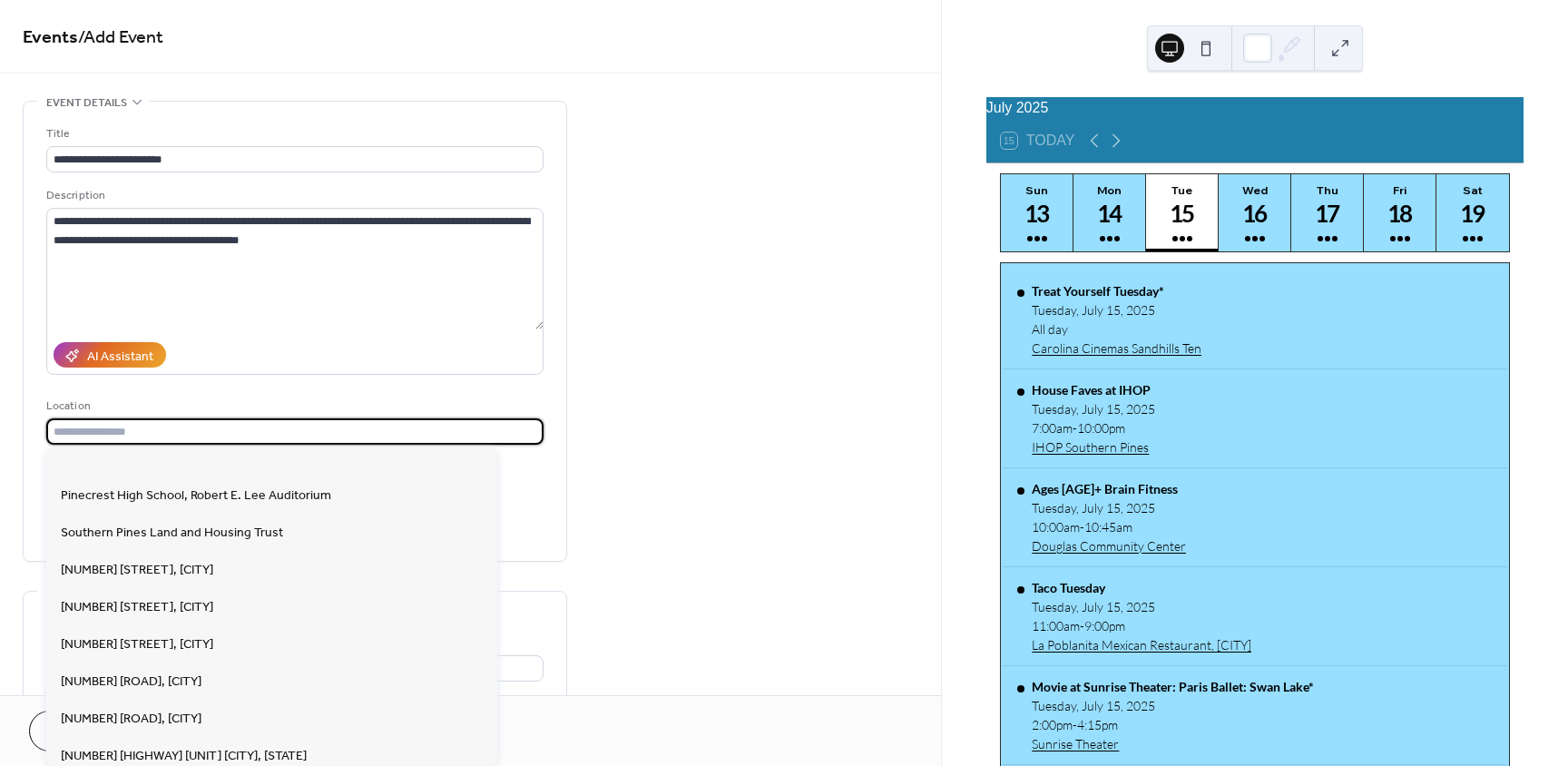 click at bounding box center (295, 431) 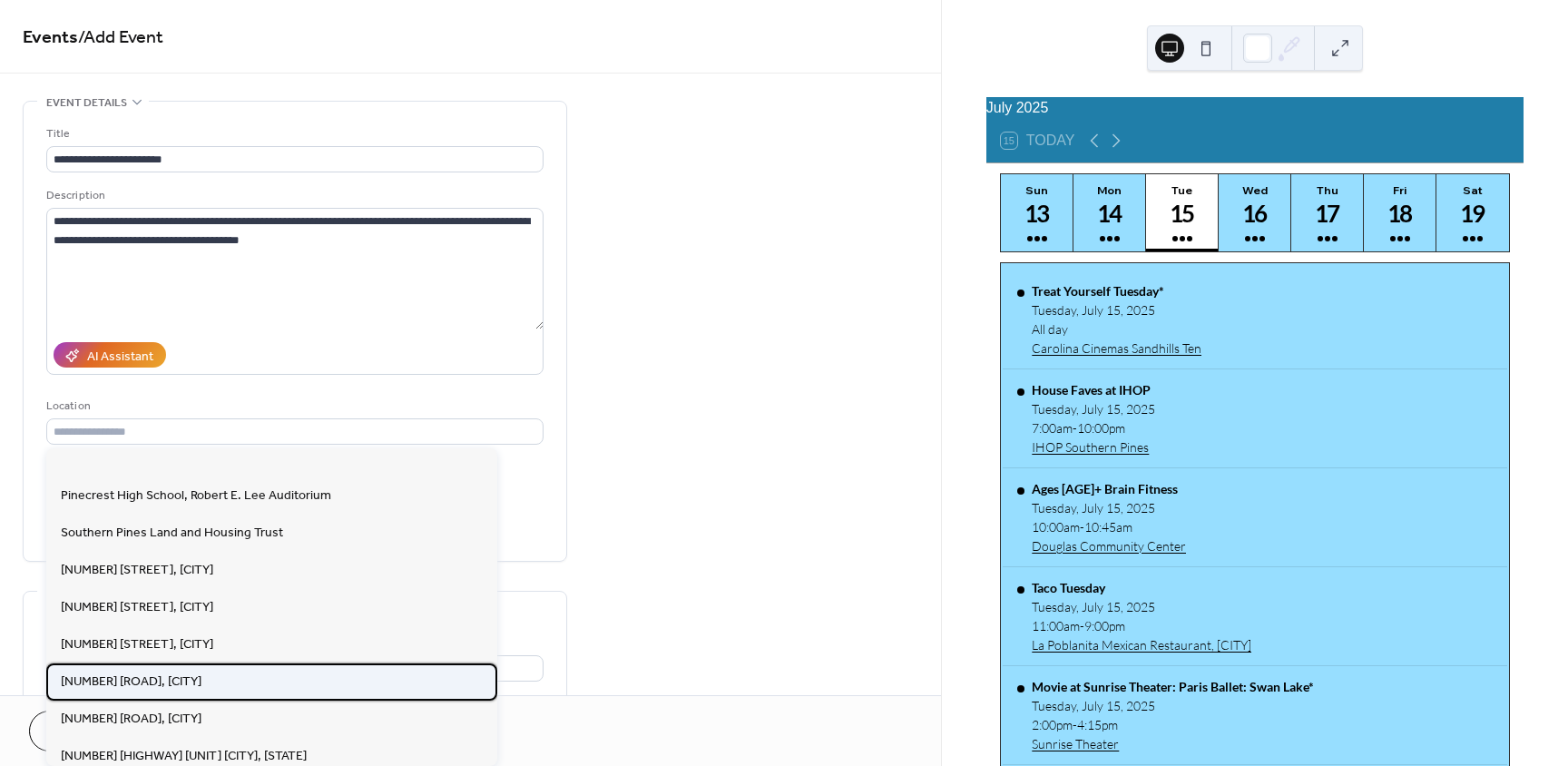click on "[NUMBER] [ROAD], [CITY]" at bounding box center [131, 682] 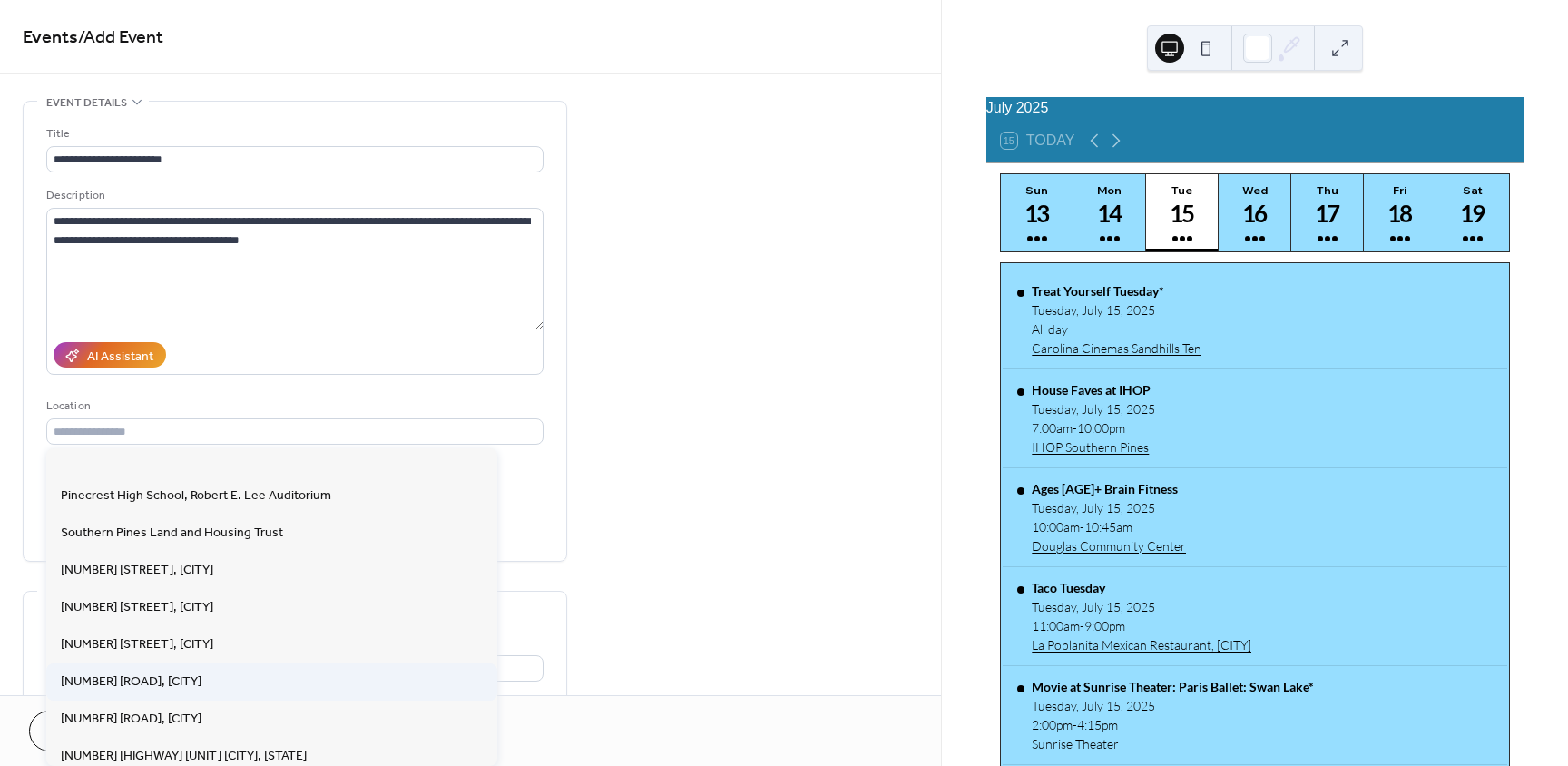 type on "**********" 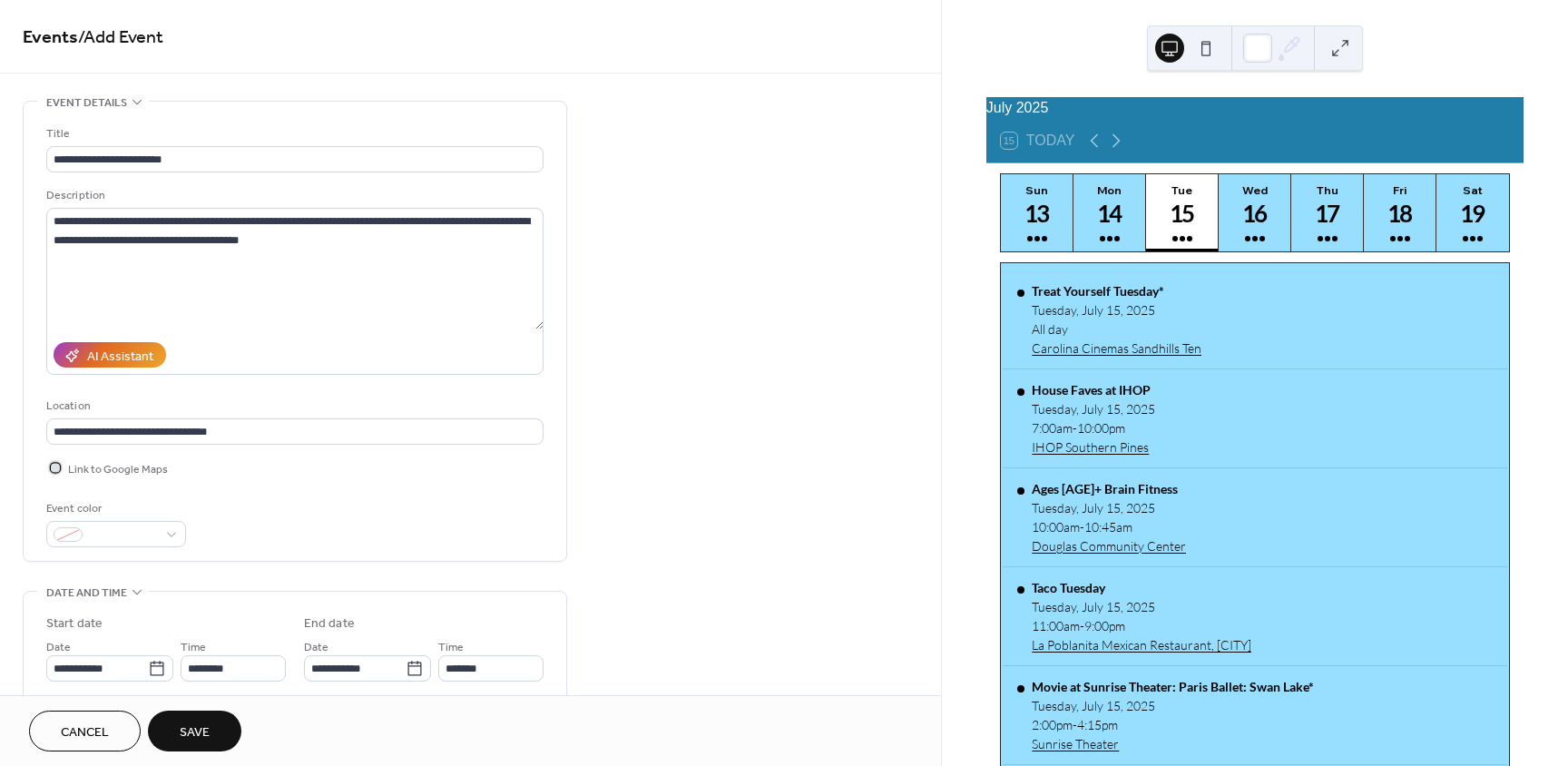 click at bounding box center [55, 467] 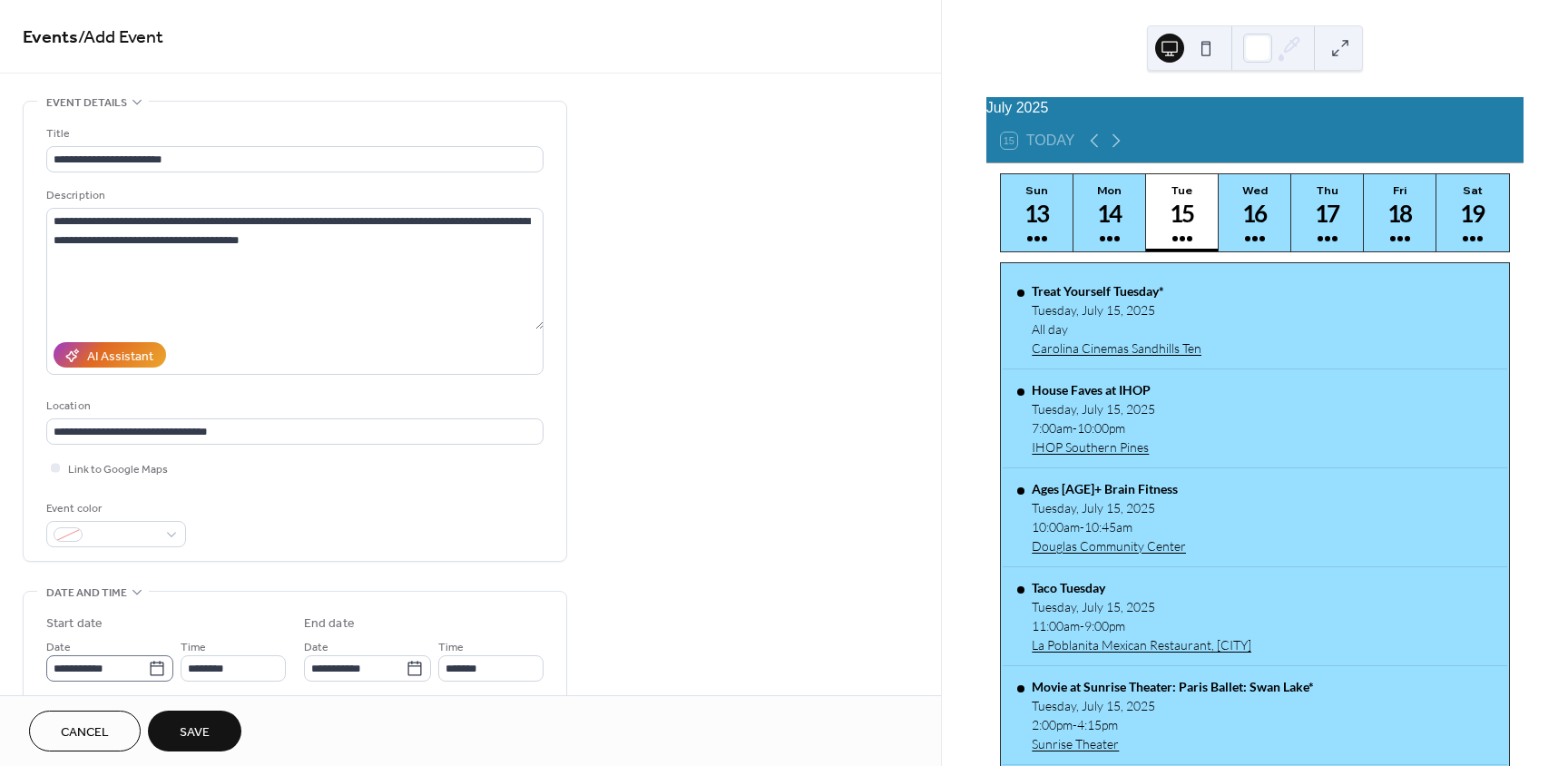 click 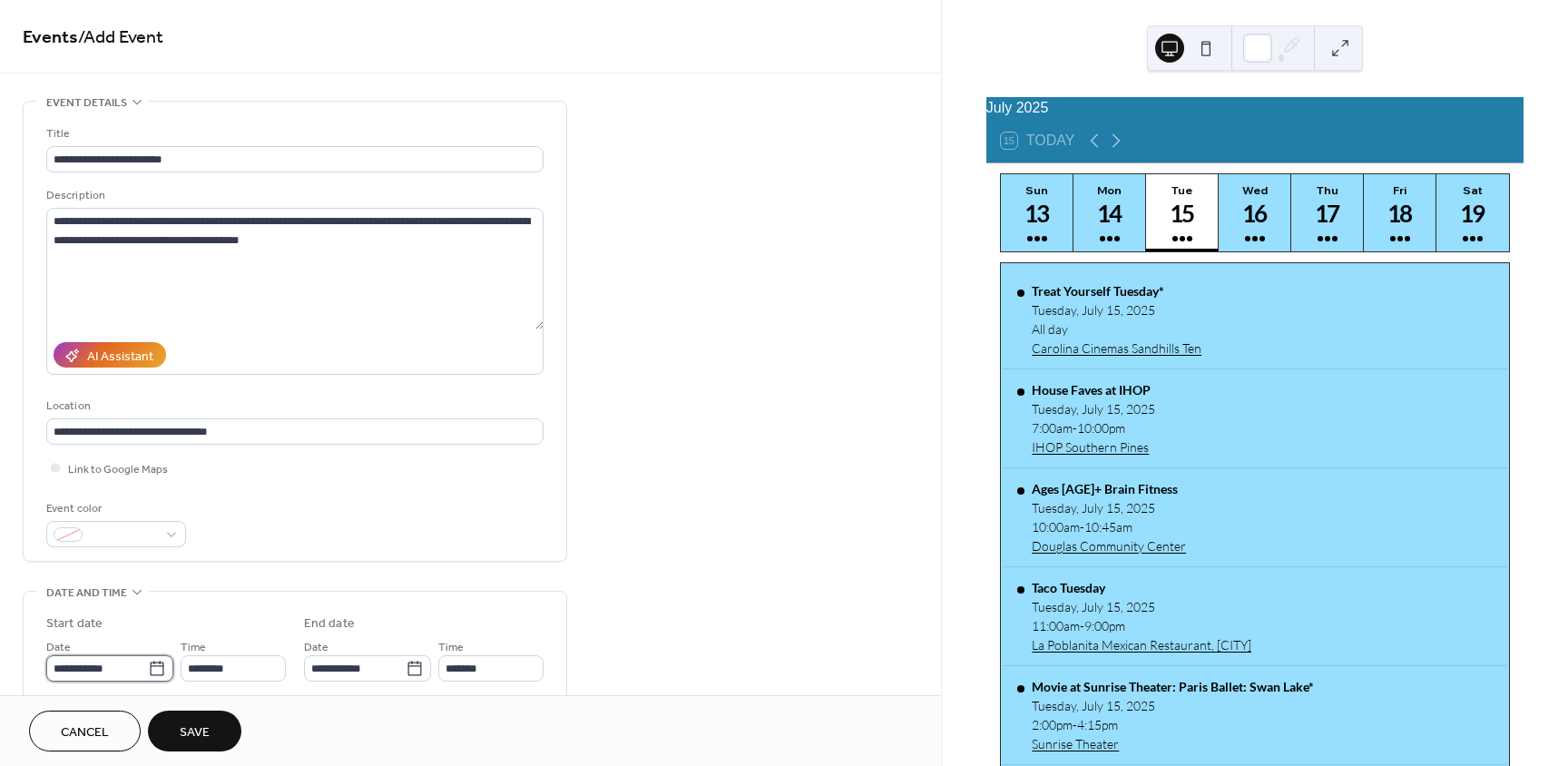 click on "**********" at bounding box center [97, 668] 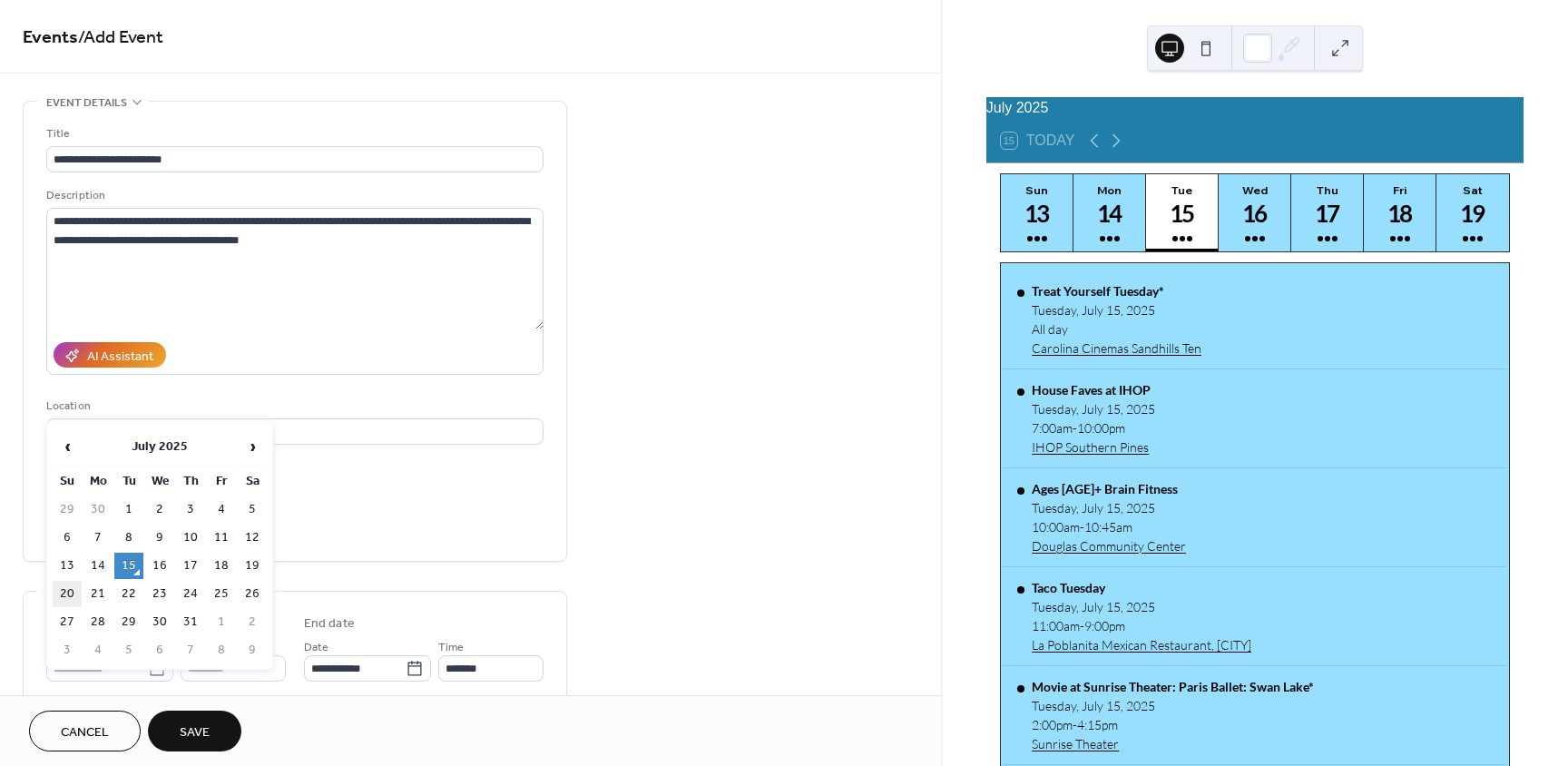 click on "20" at bounding box center [67, 594] 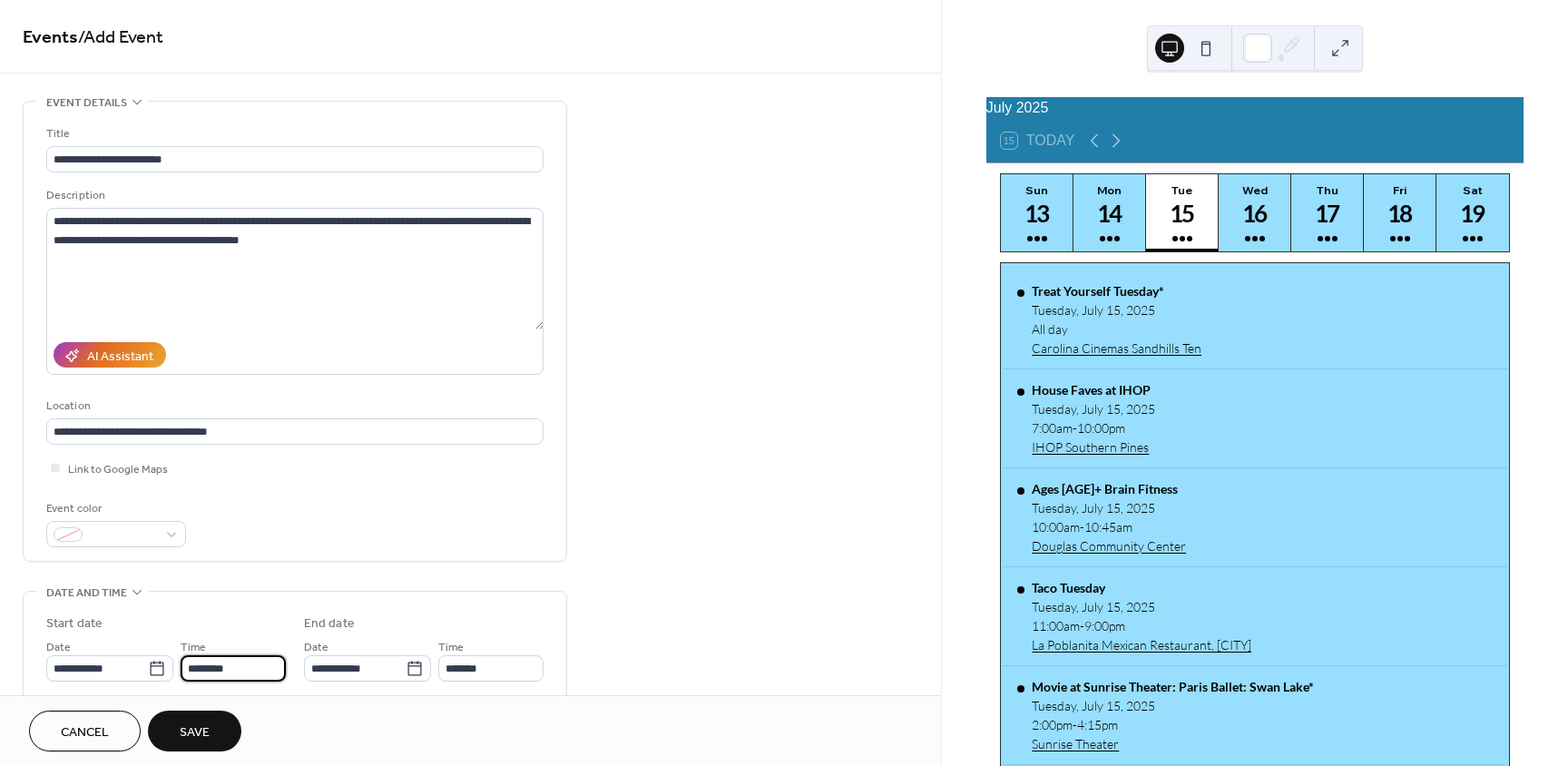click on "********" at bounding box center (233, 668) 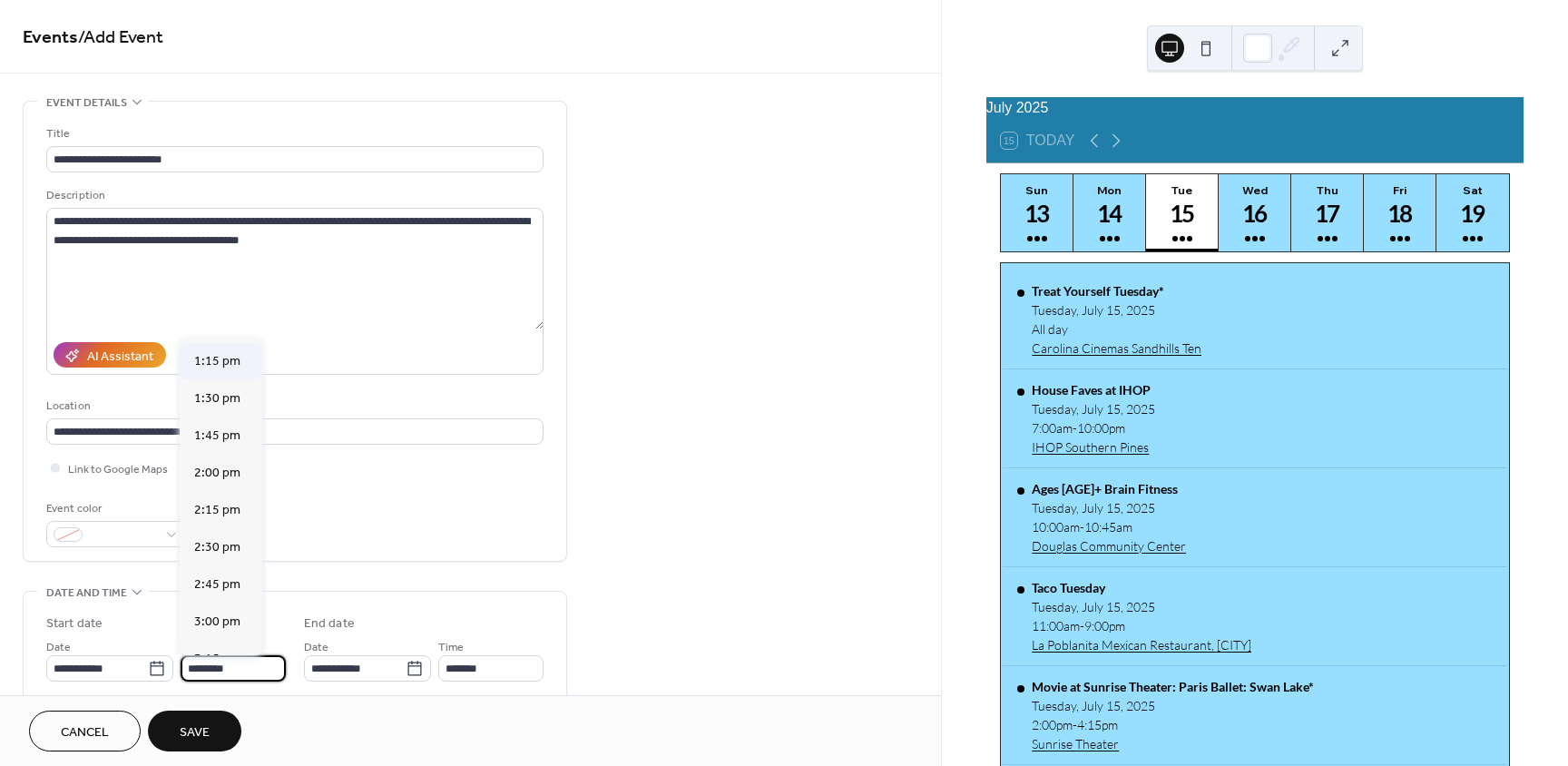 scroll, scrollTop: 1968, scrollLeft: 0, axis: vertical 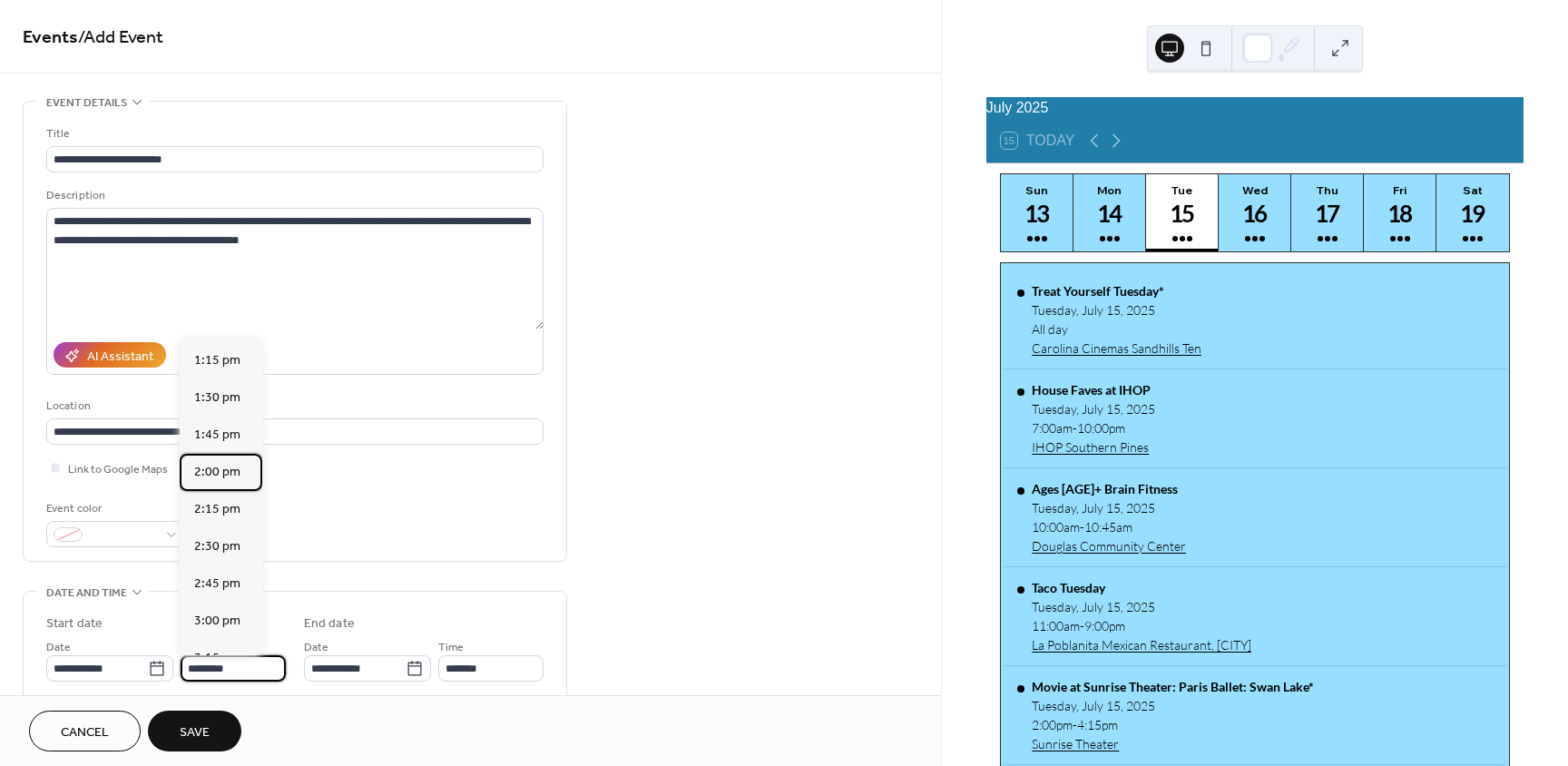click on "2:00 pm" at bounding box center [217, 472] 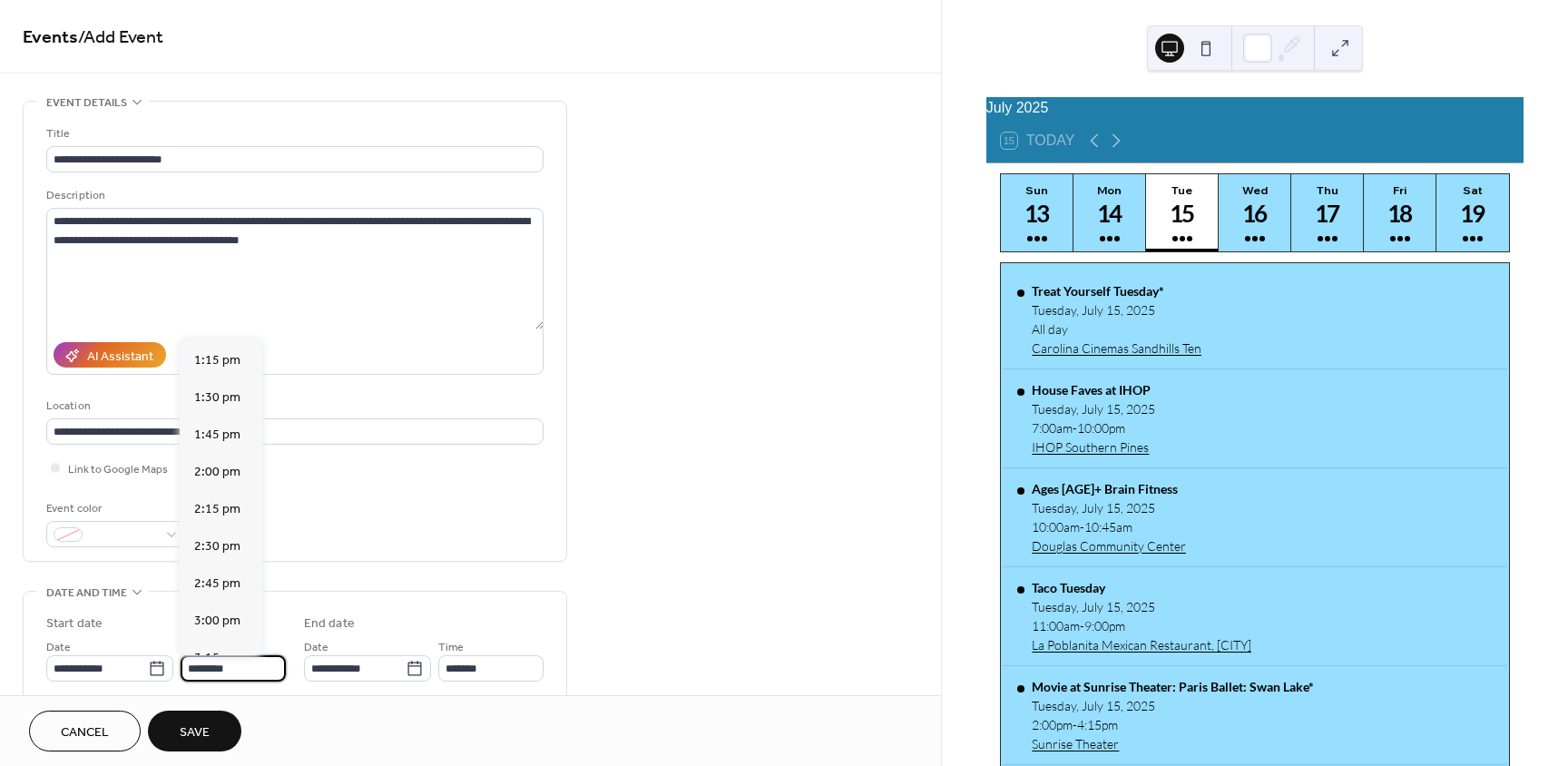 type on "*******" 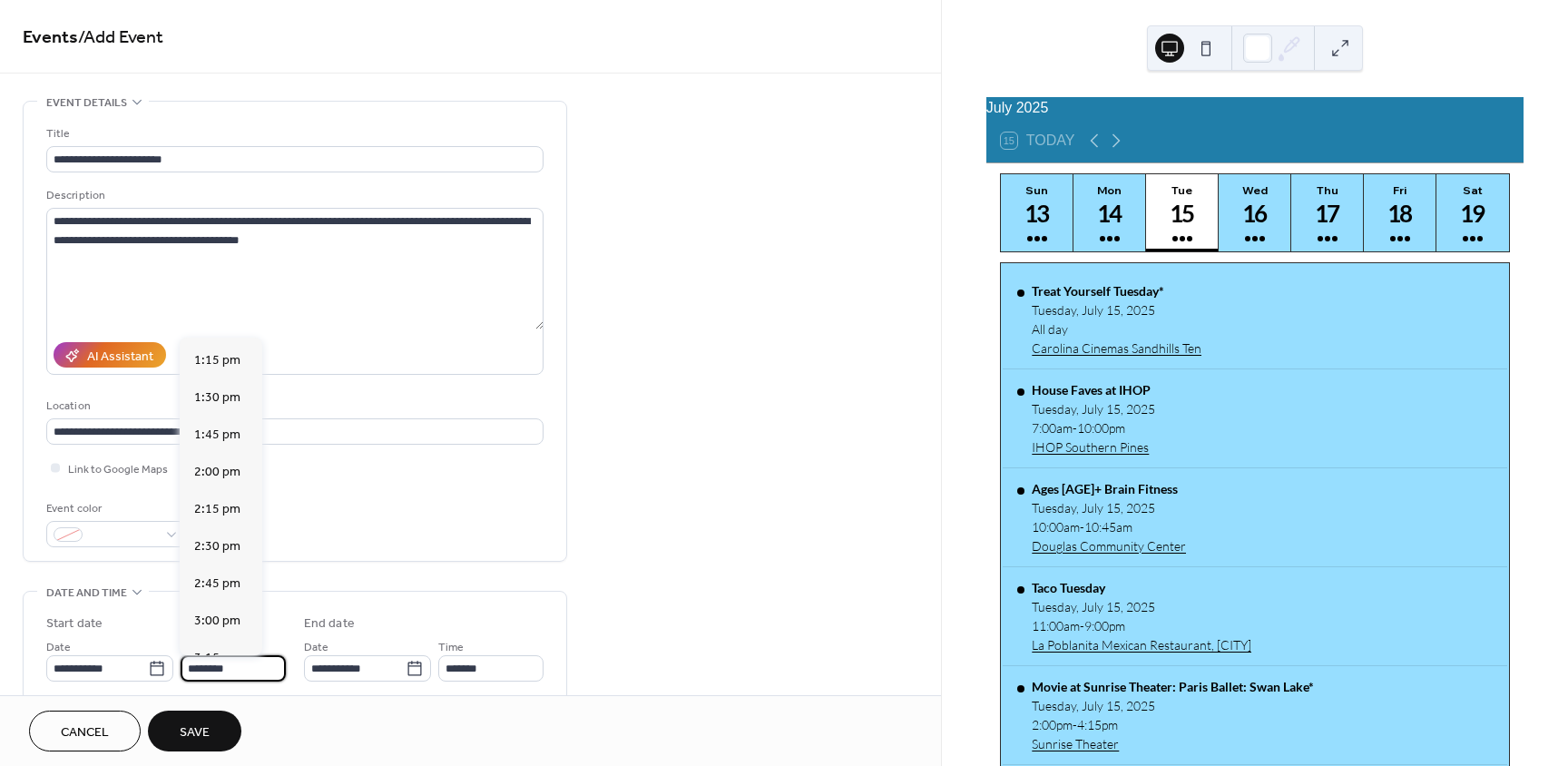 type on "*******" 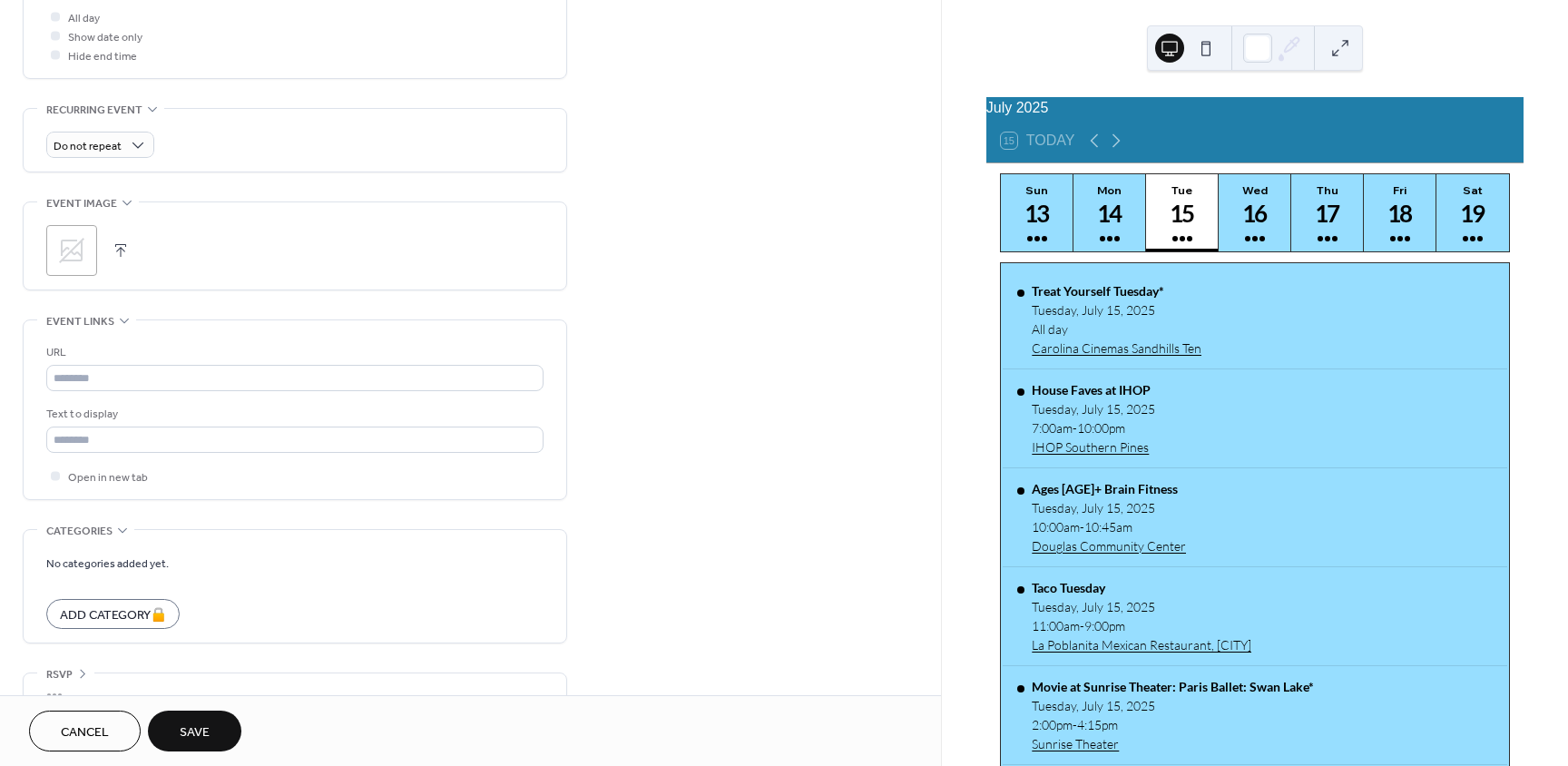 scroll, scrollTop: 726, scrollLeft: 0, axis: vertical 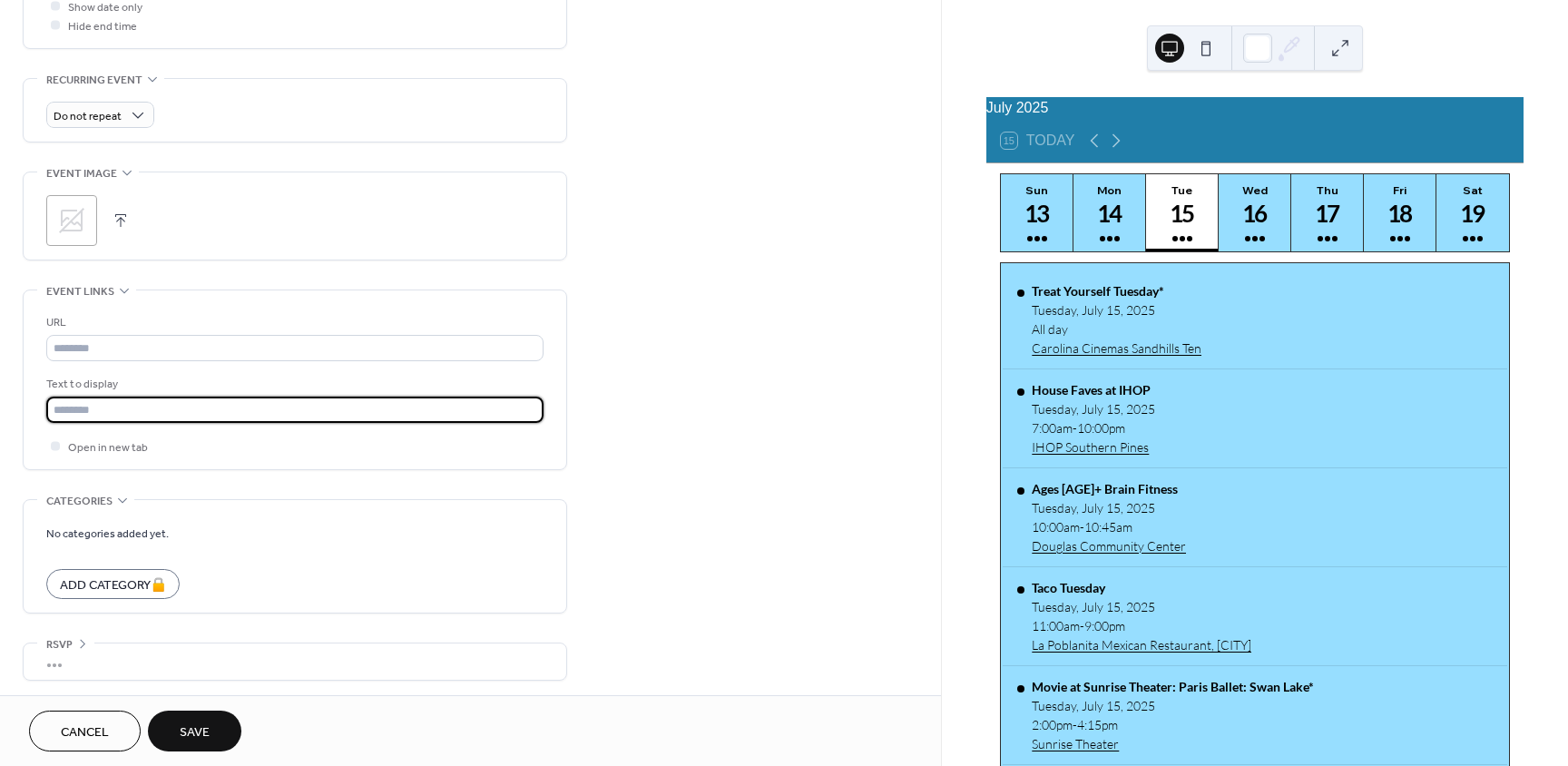 click at bounding box center [295, 409] 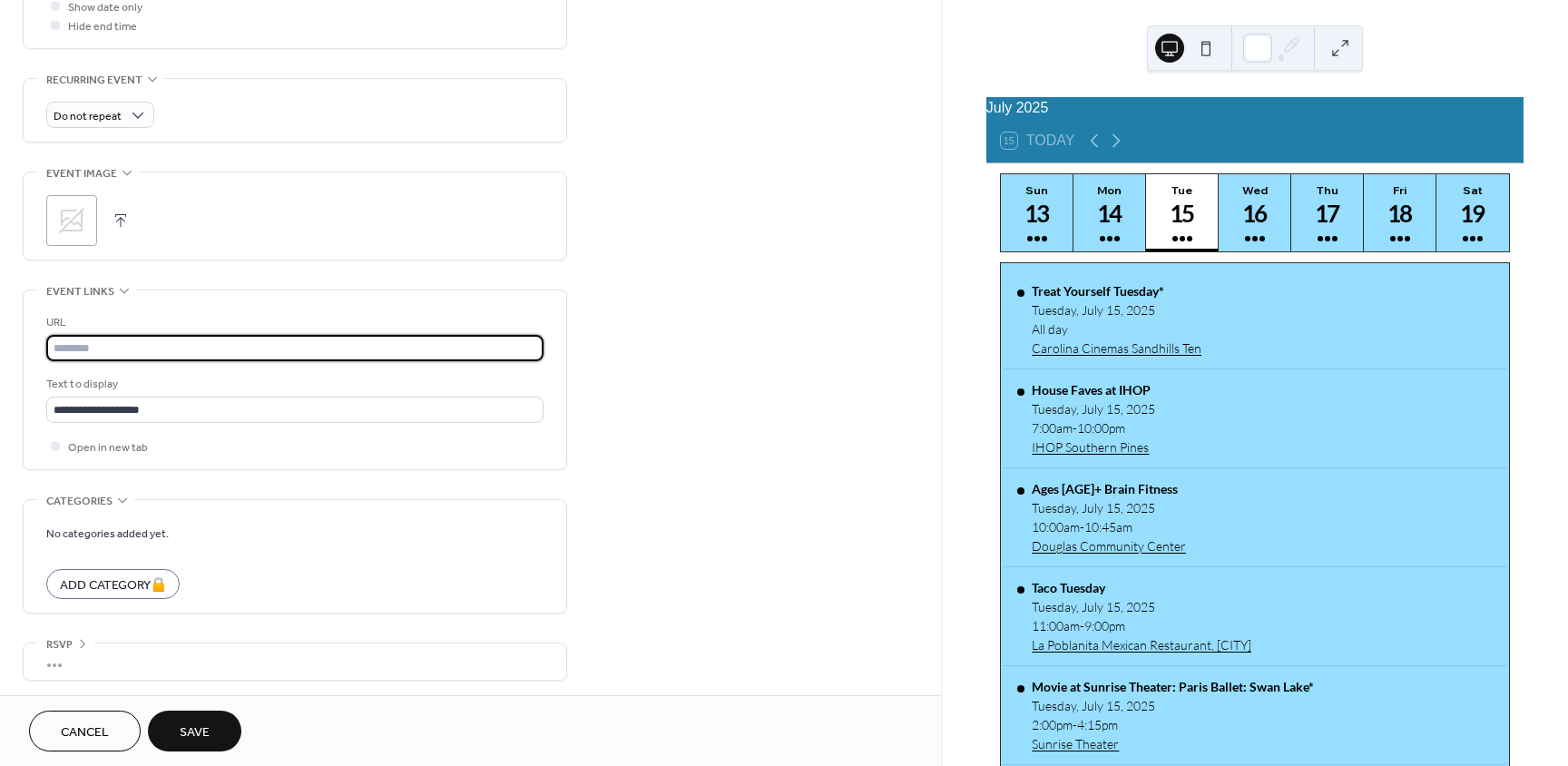 click at bounding box center (295, 348) 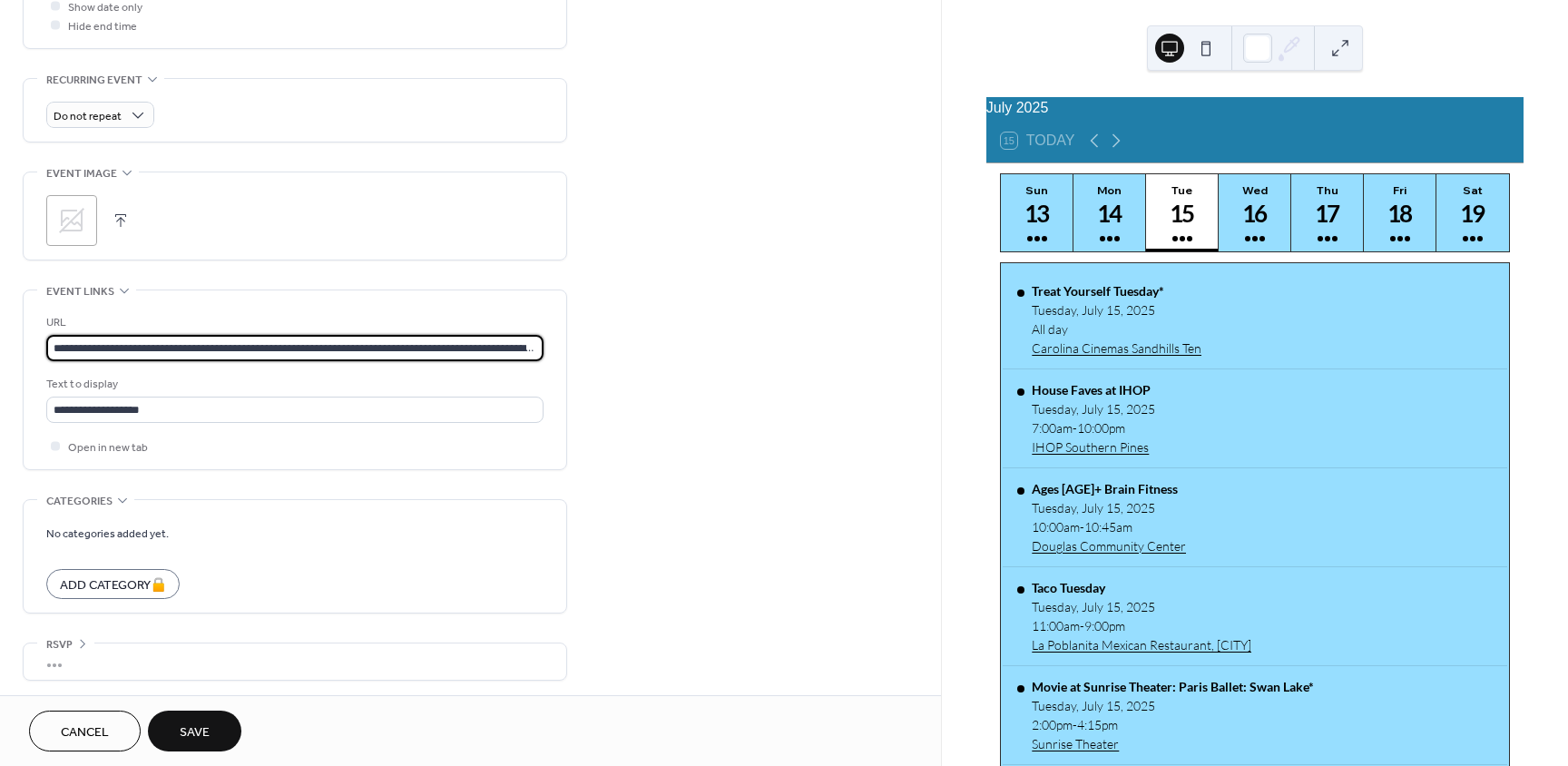 scroll, scrollTop: 0, scrollLeft: 966, axis: horizontal 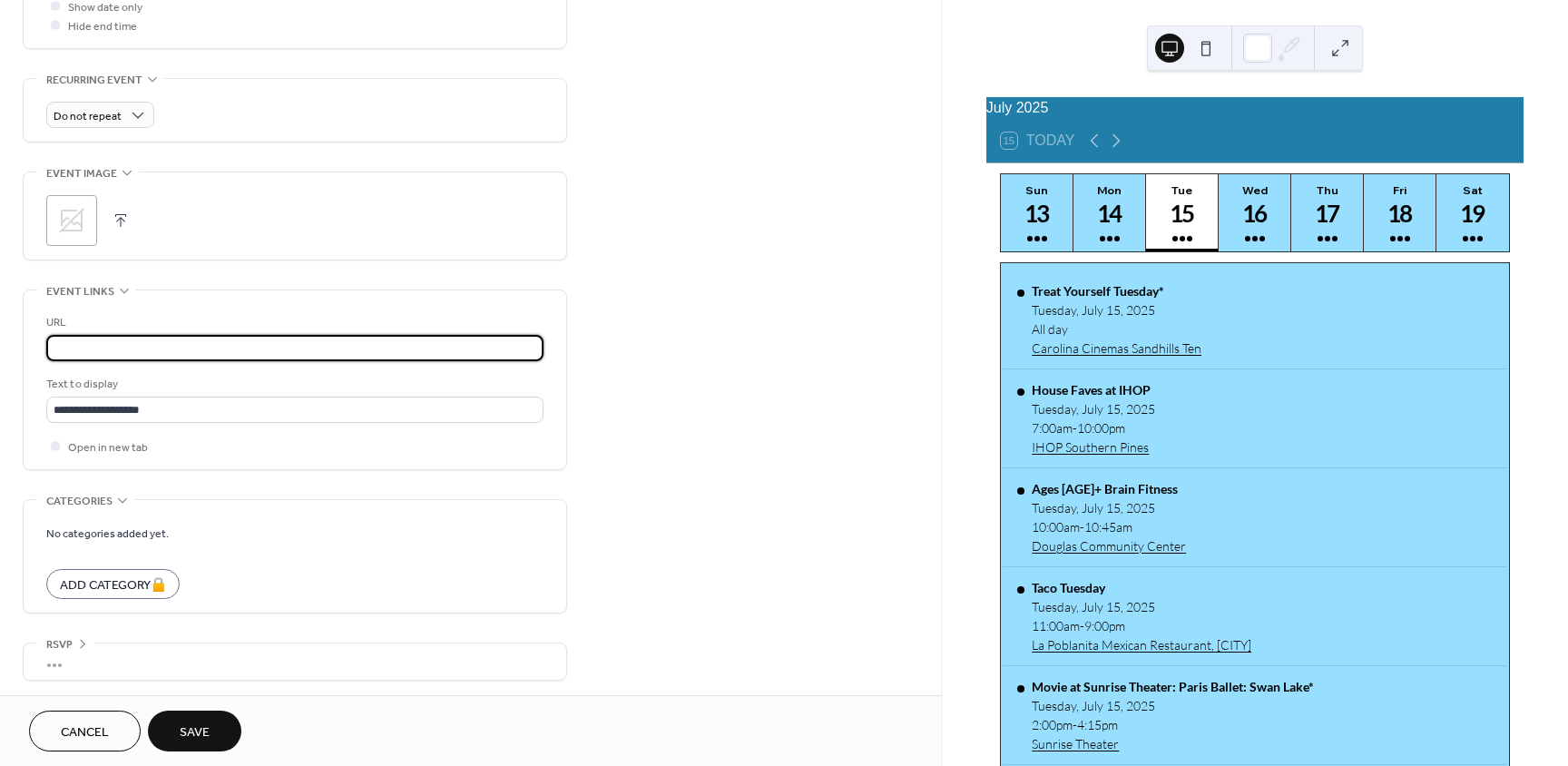 type on "**********" 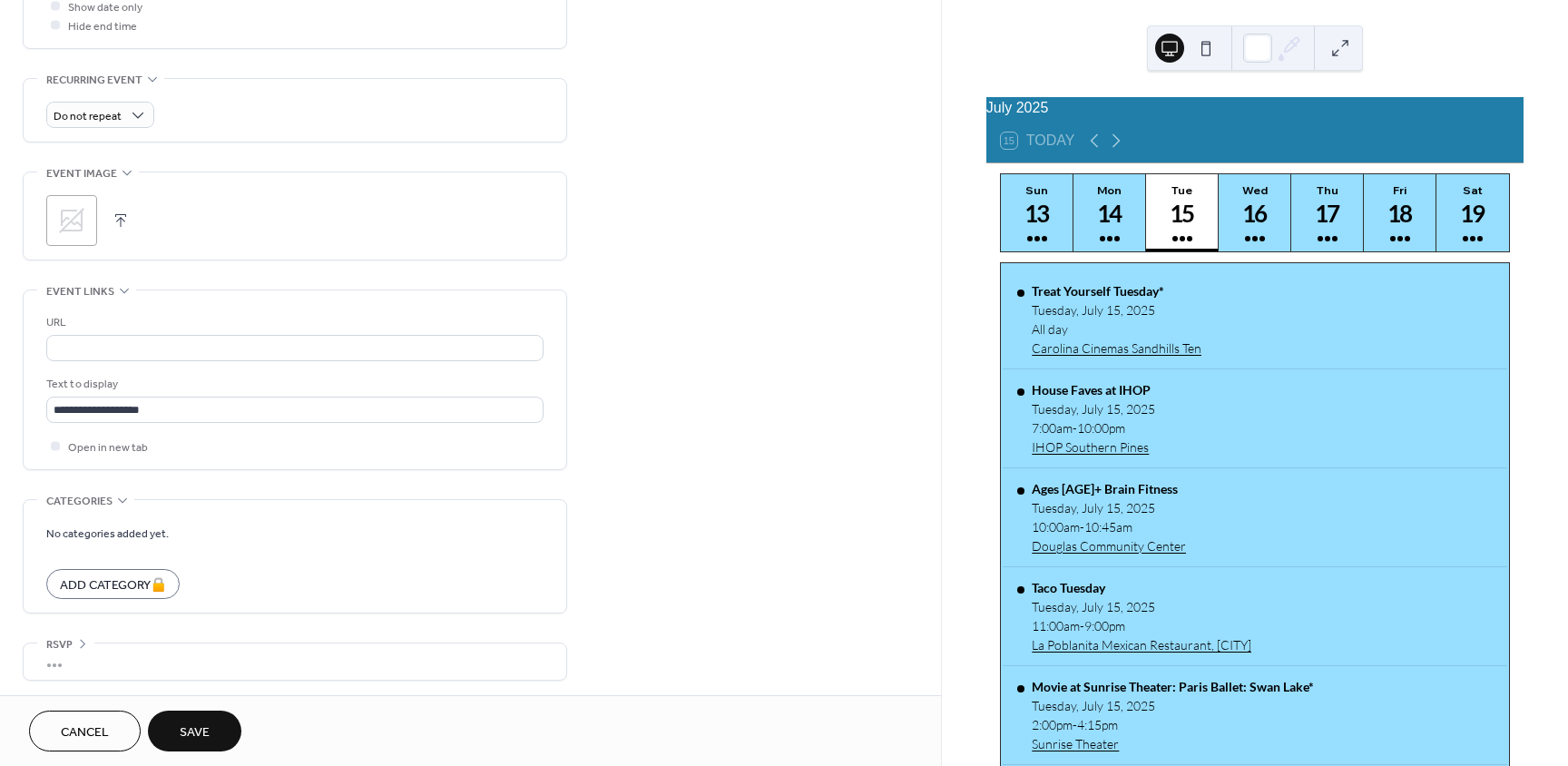 click on "Save" at bounding box center [194, 732] 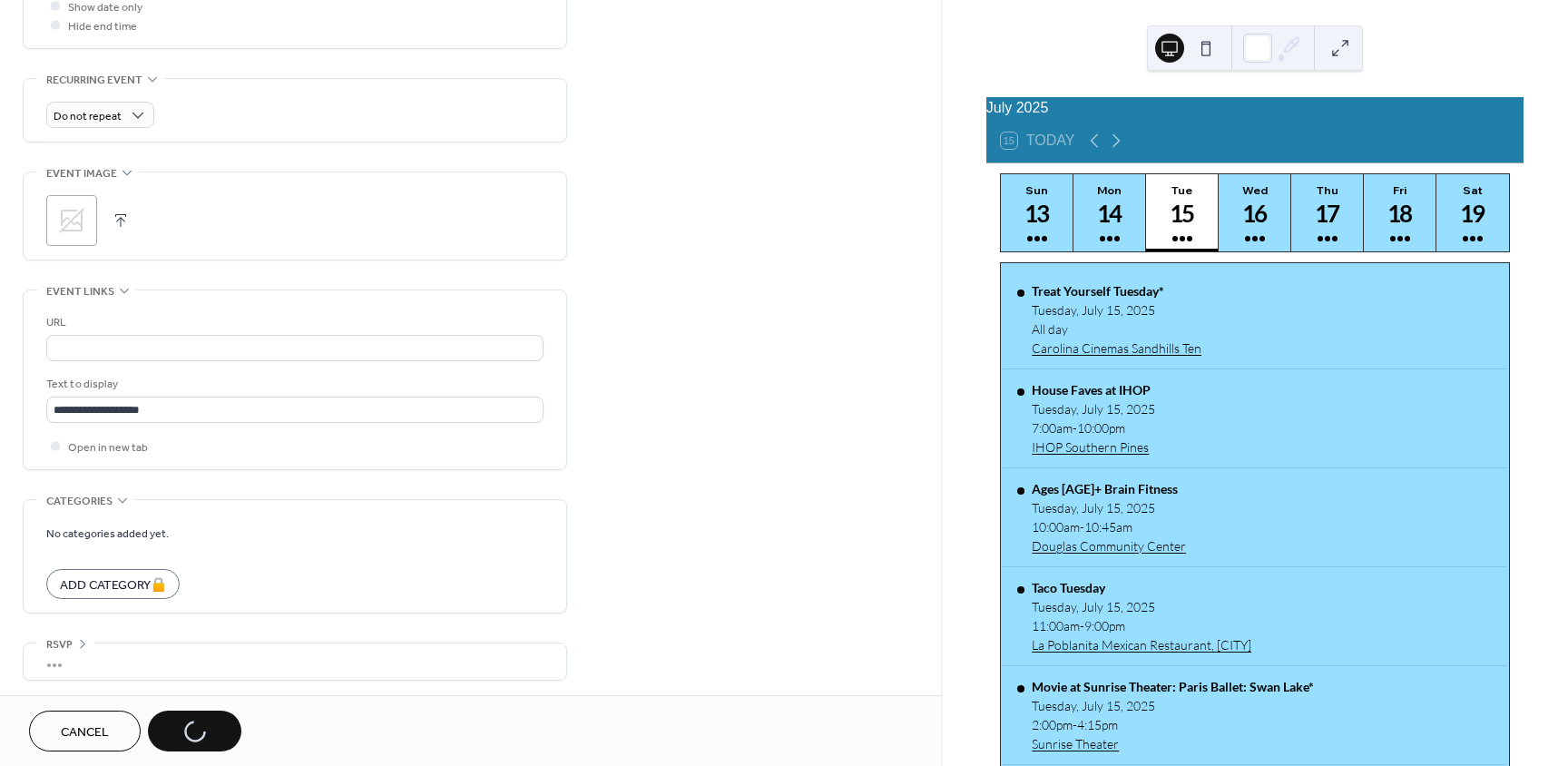 scroll, scrollTop: 0, scrollLeft: 0, axis: both 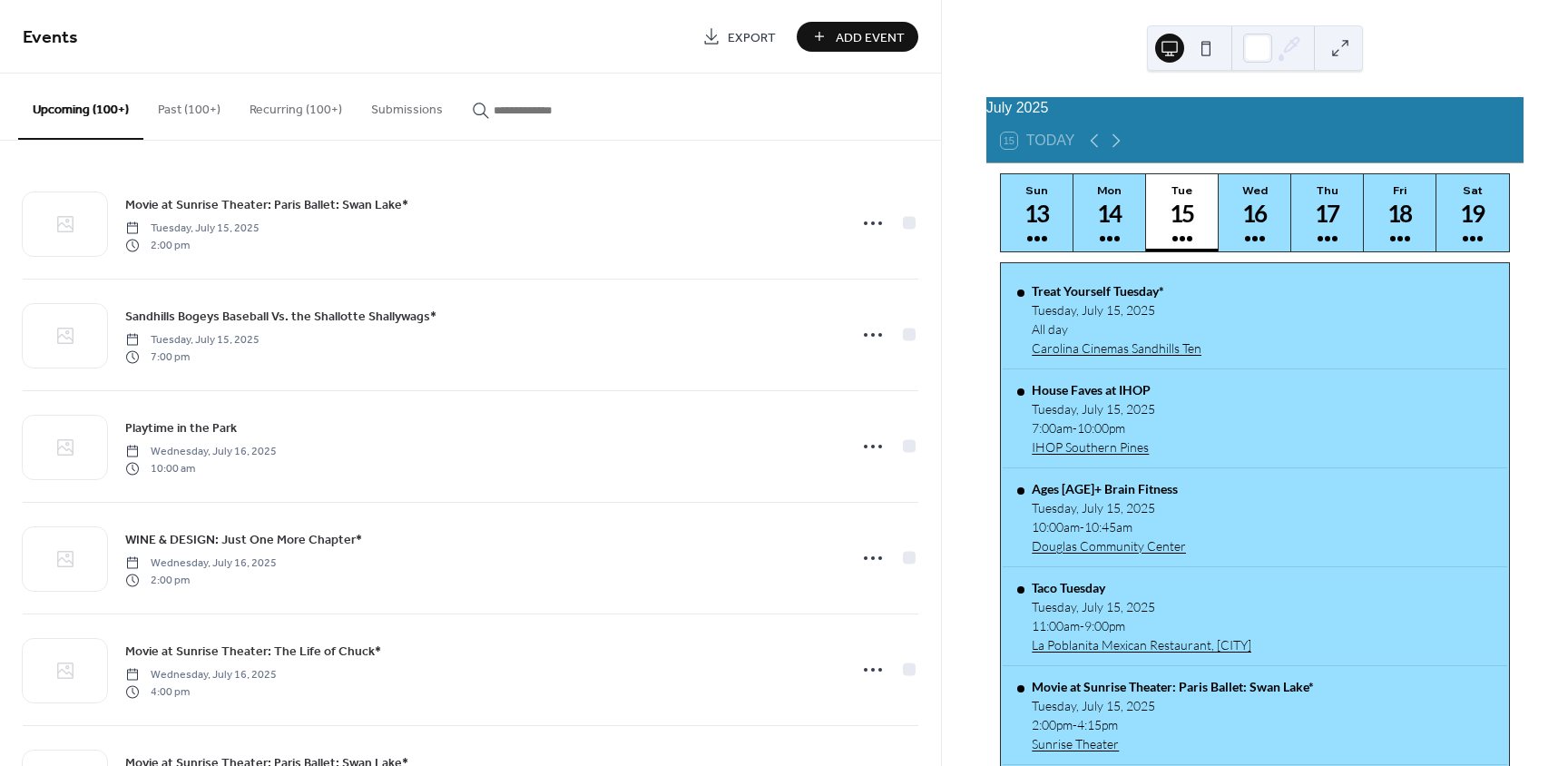 click at bounding box center [548, 110] 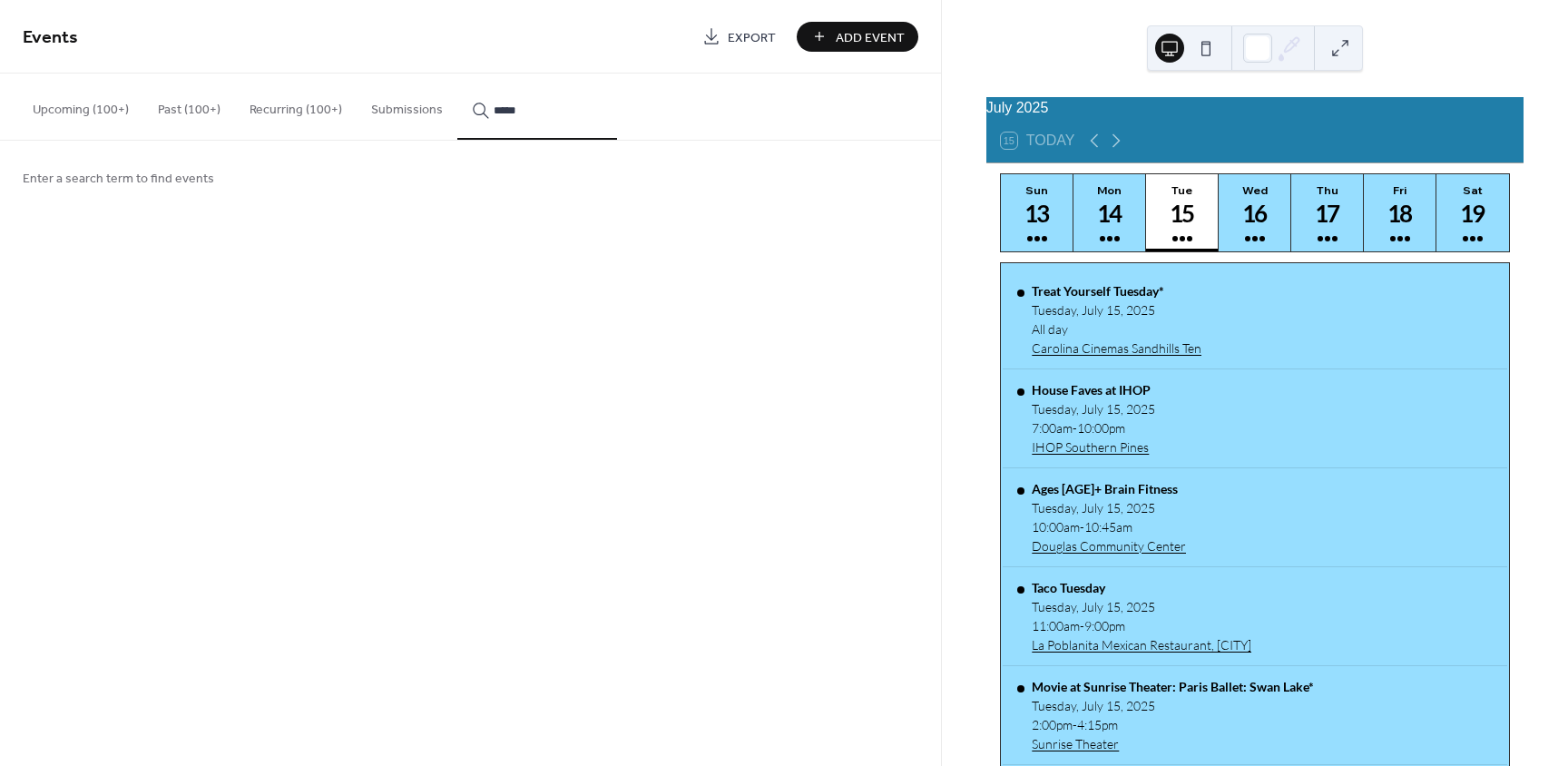 click on "******" at bounding box center (537, 106) 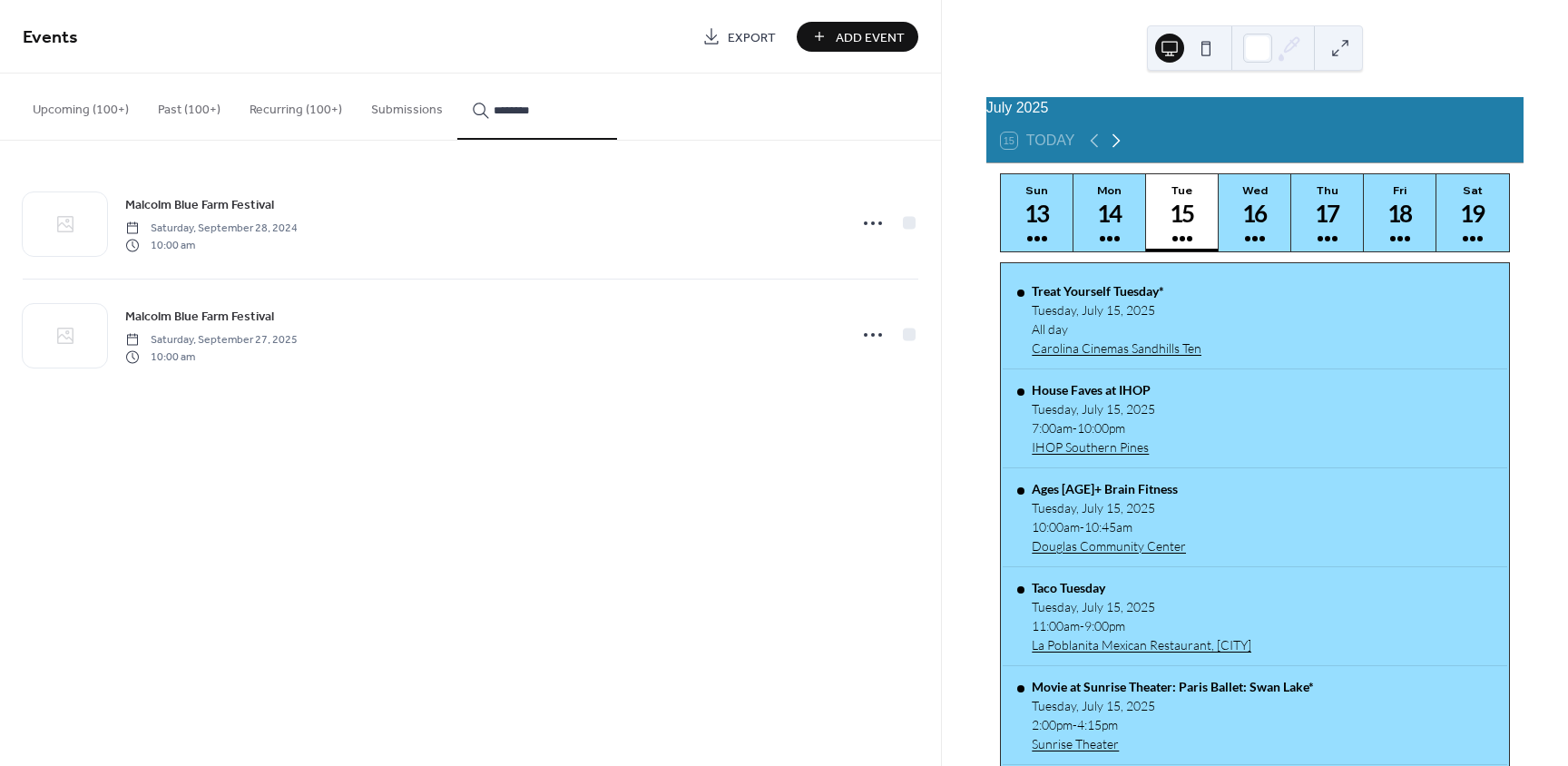 click 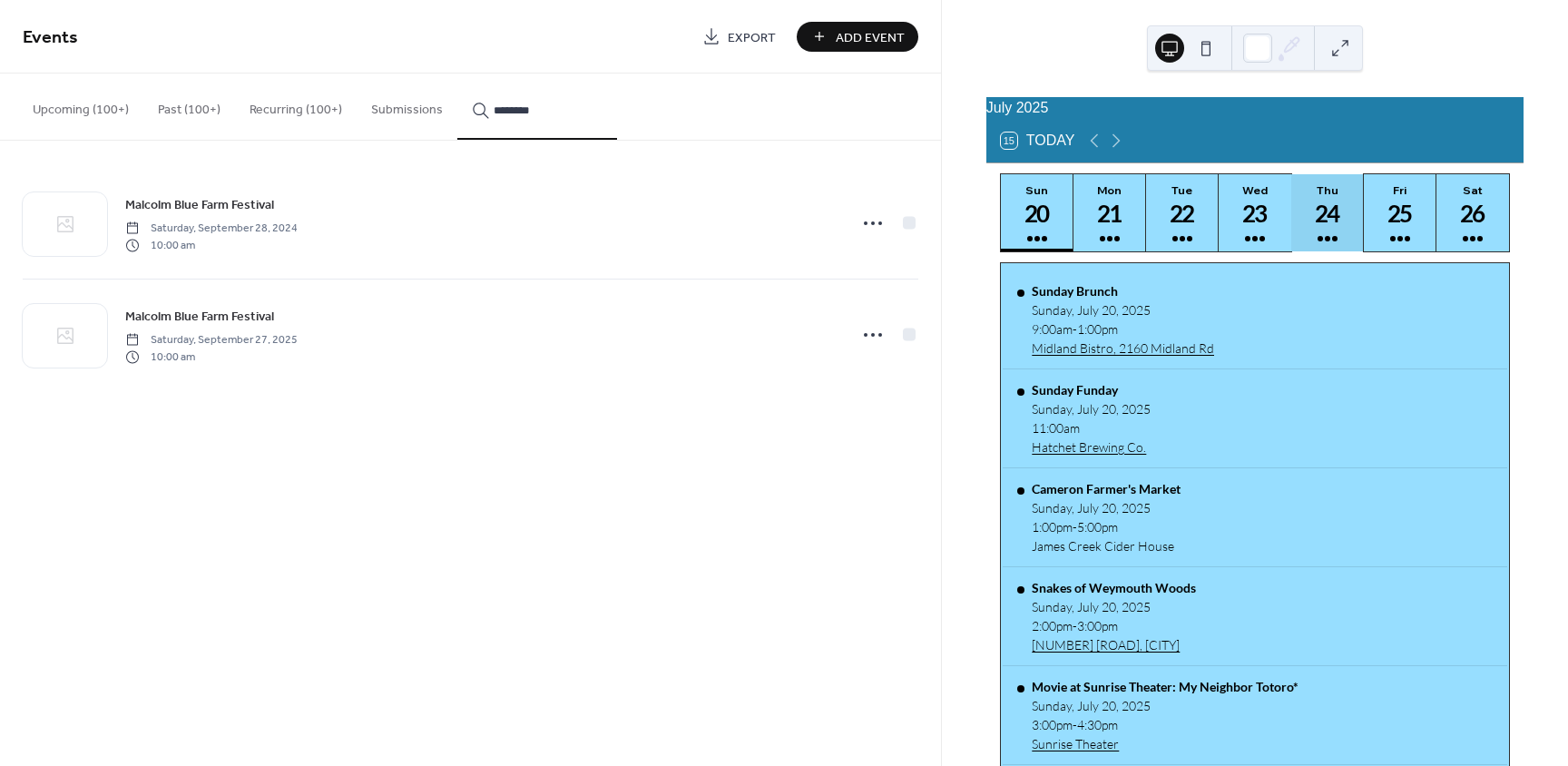 click on "24" at bounding box center (1327, 213) 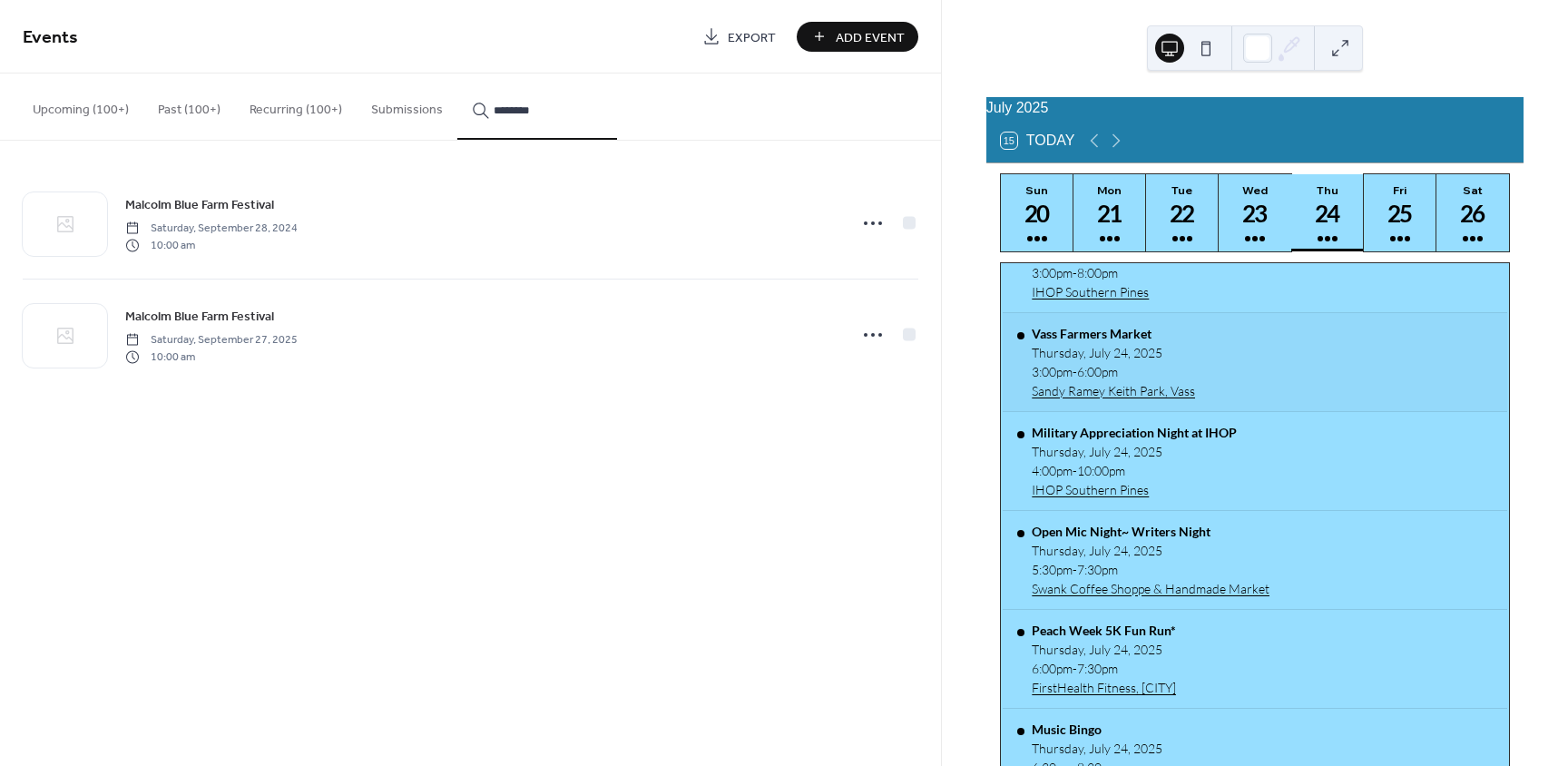 scroll, scrollTop: 454, scrollLeft: 0, axis: vertical 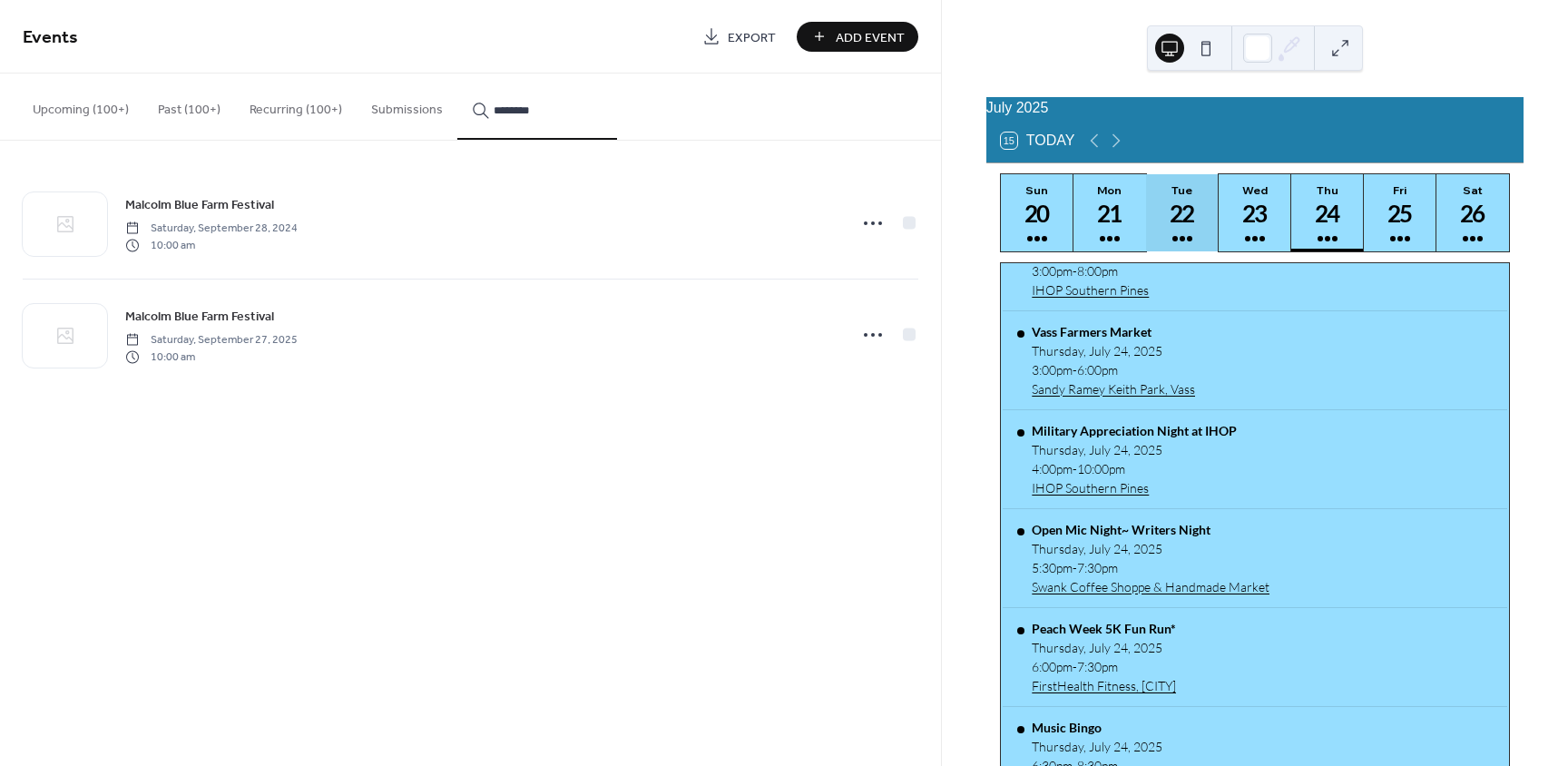 click on "22" at bounding box center [1181, 213] 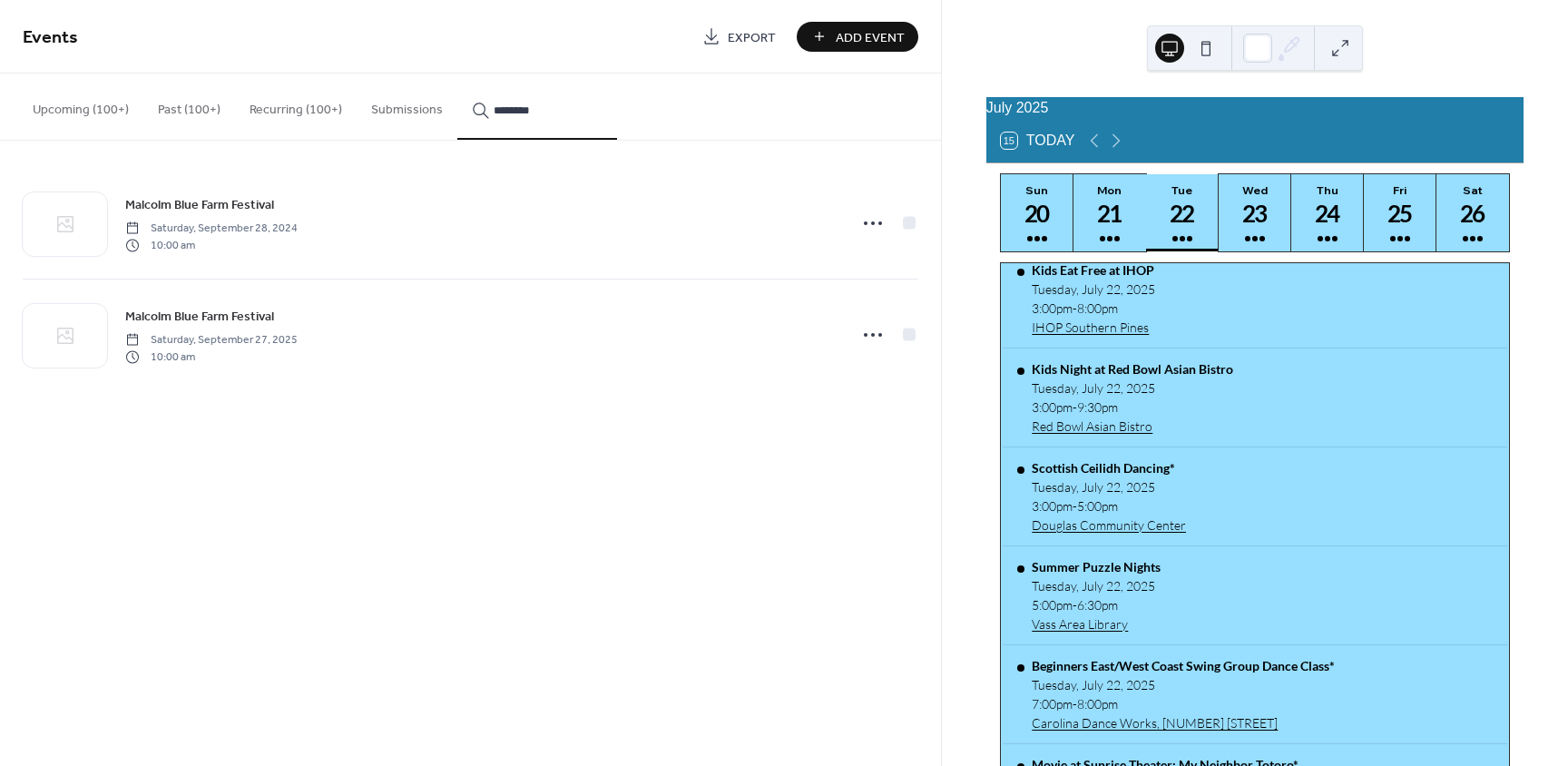 scroll, scrollTop: 427, scrollLeft: 0, axis: vertical 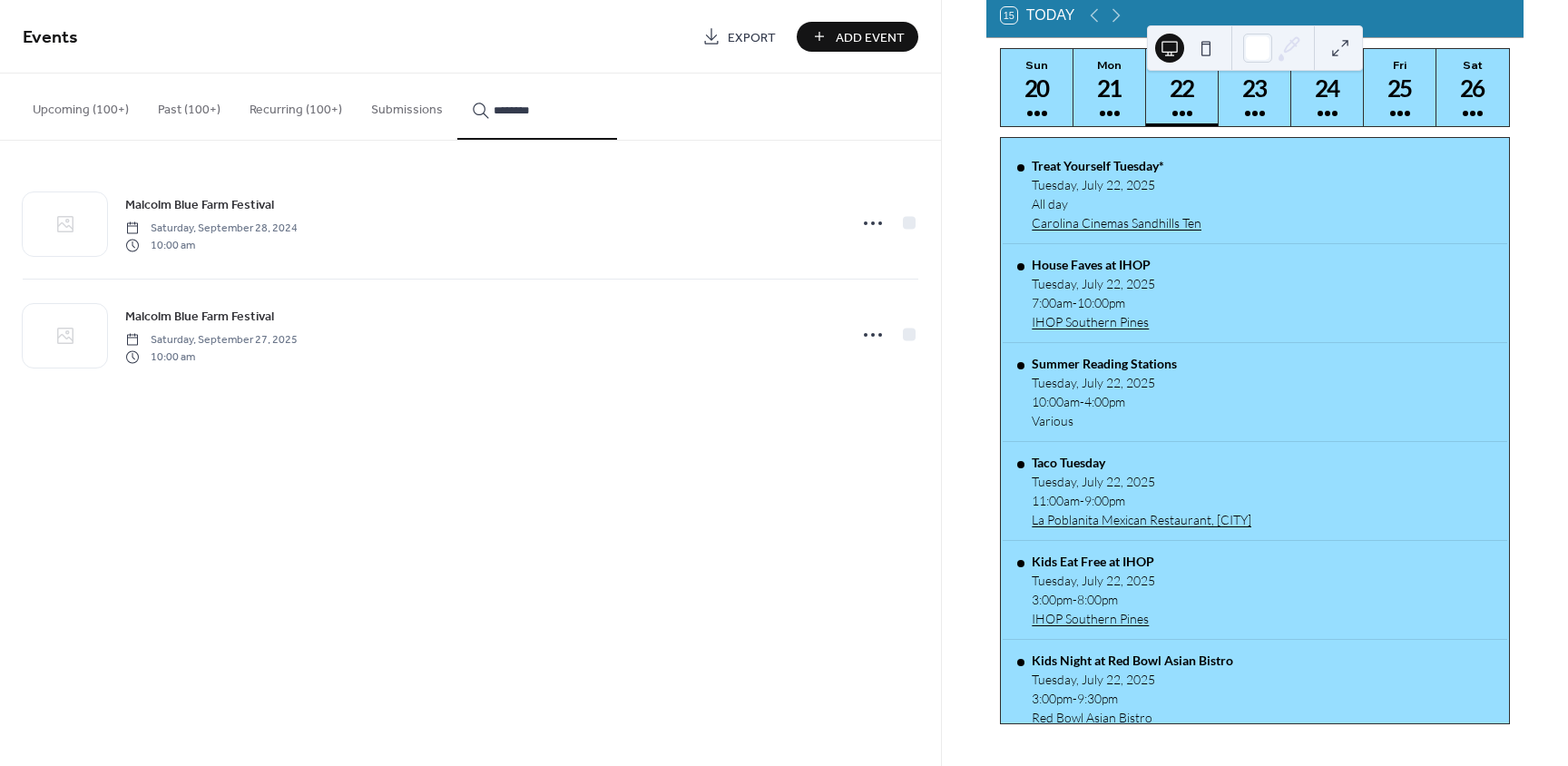 click on "********" at bounding box center [548, 110] 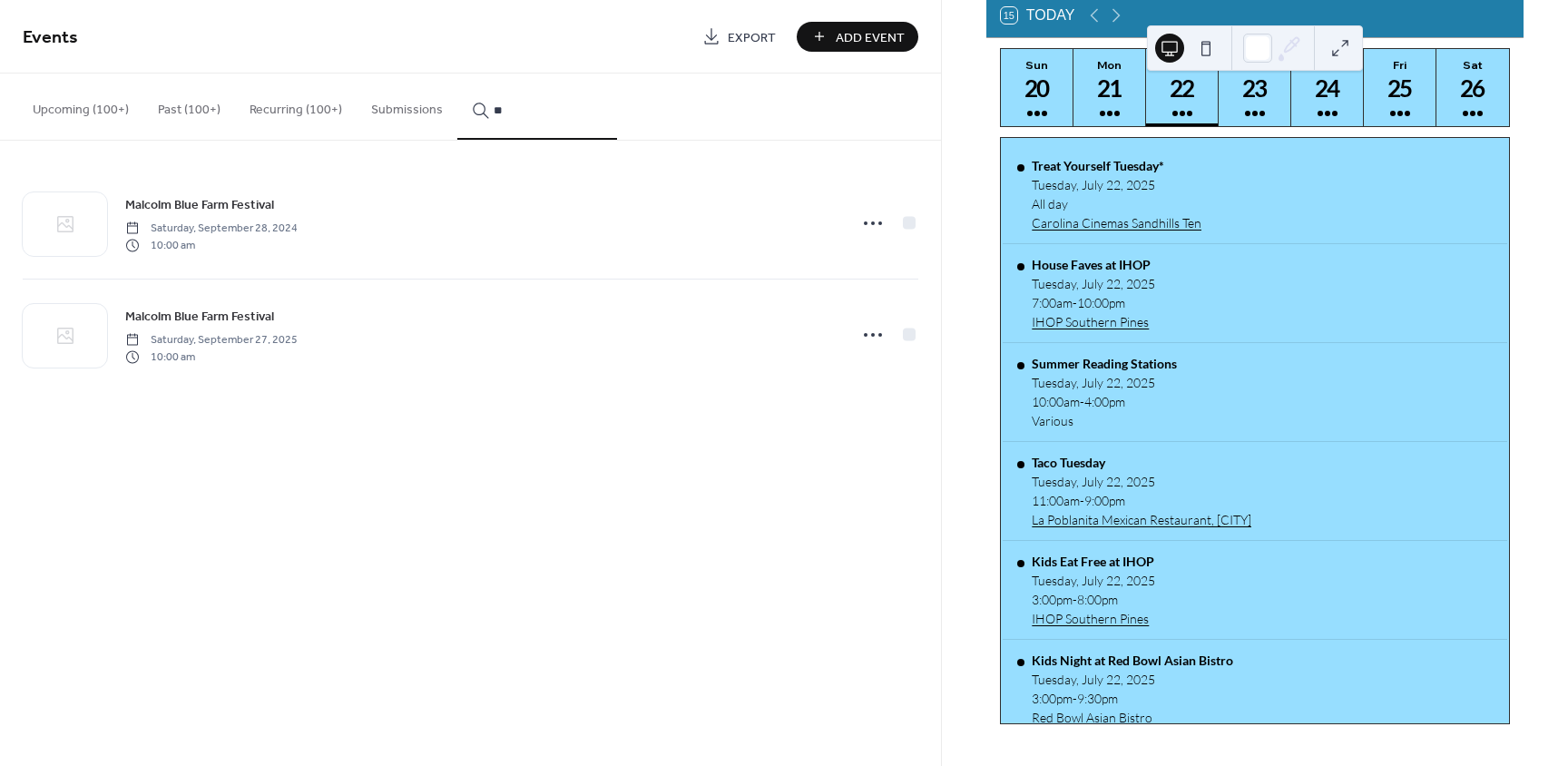 type on "*" 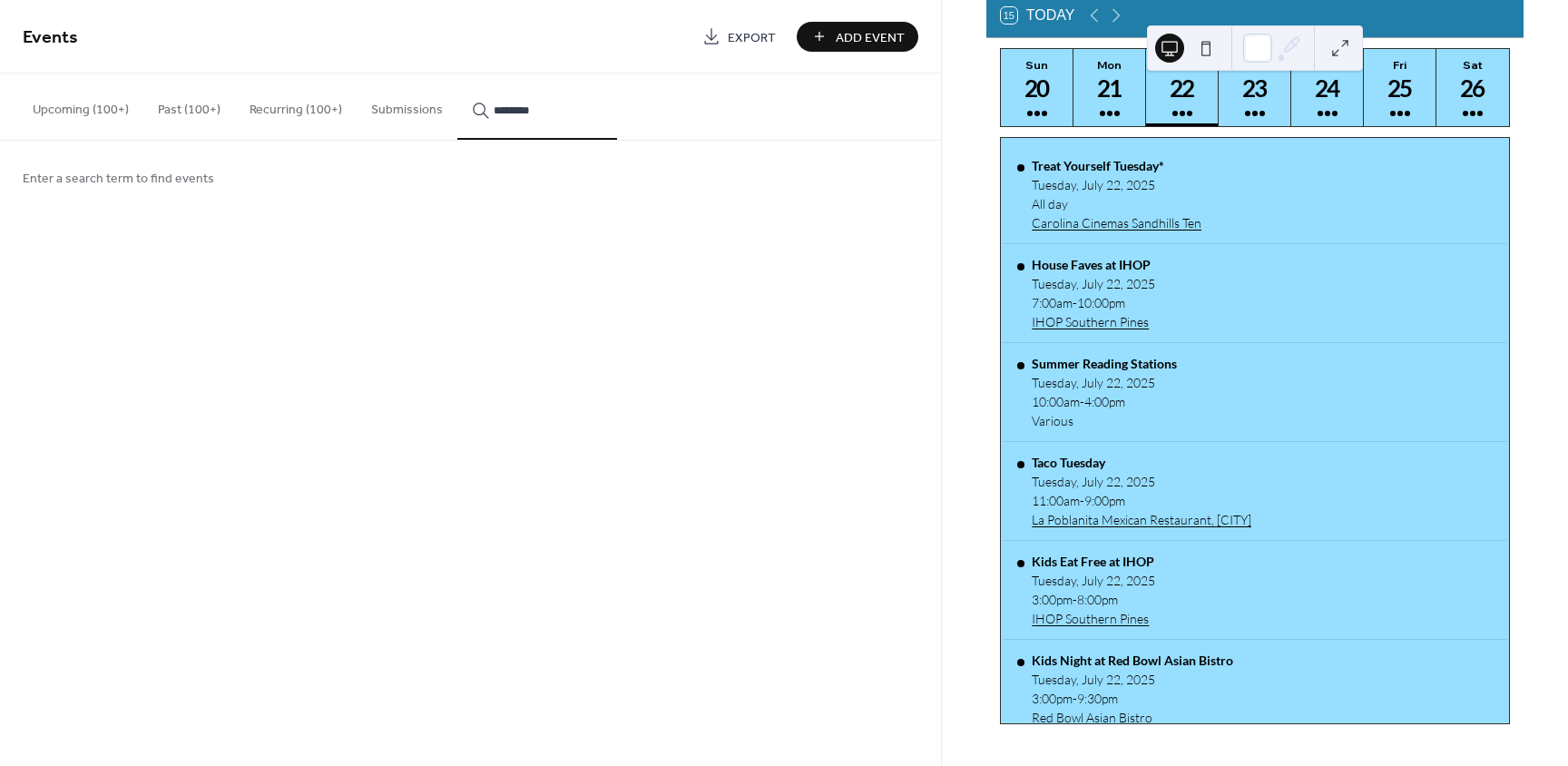 click on "*********" at bounding box center [537, 106] 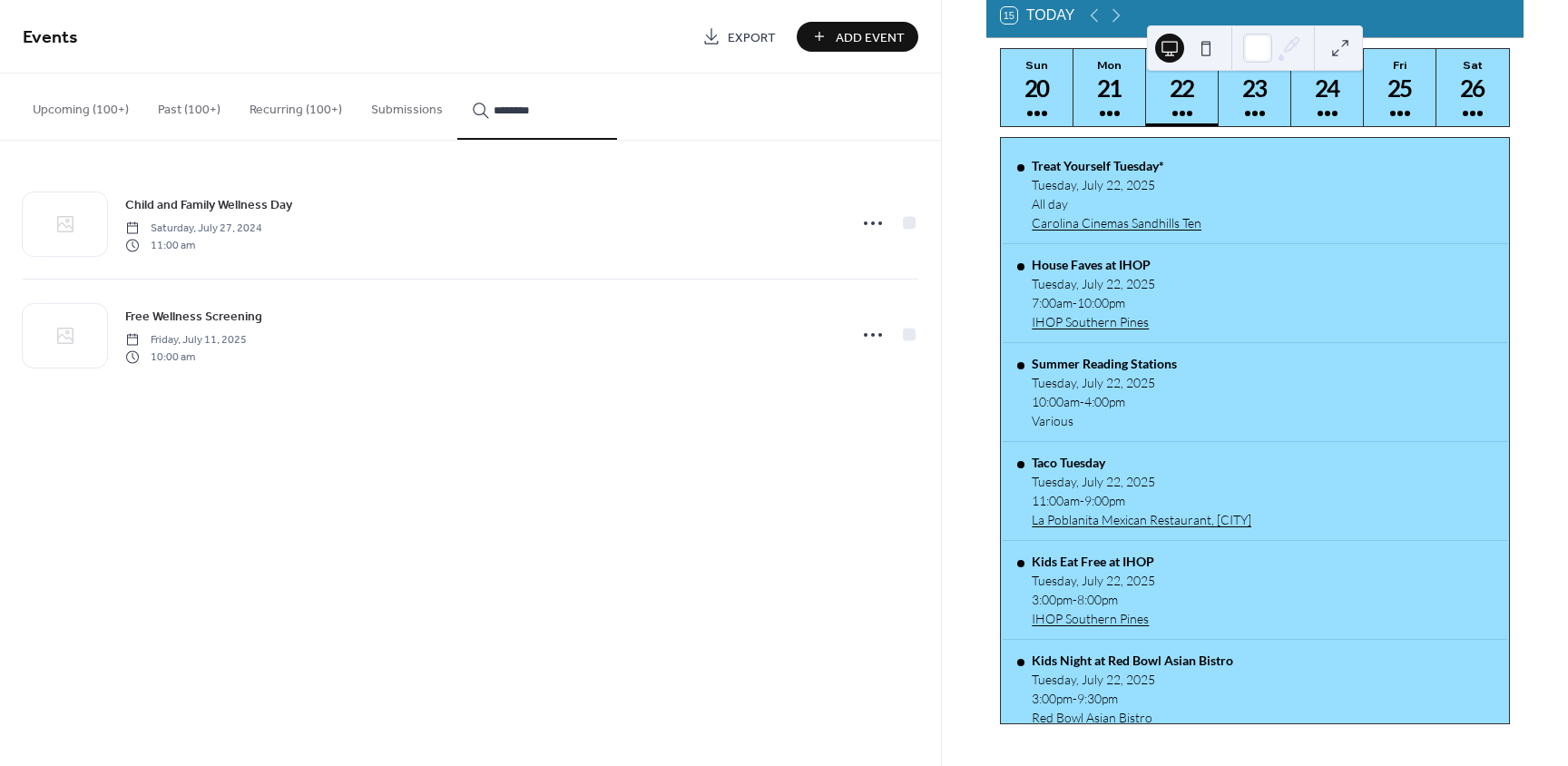 scroll, scrollTop: 1, scrollLeft: 0, axis: vertical 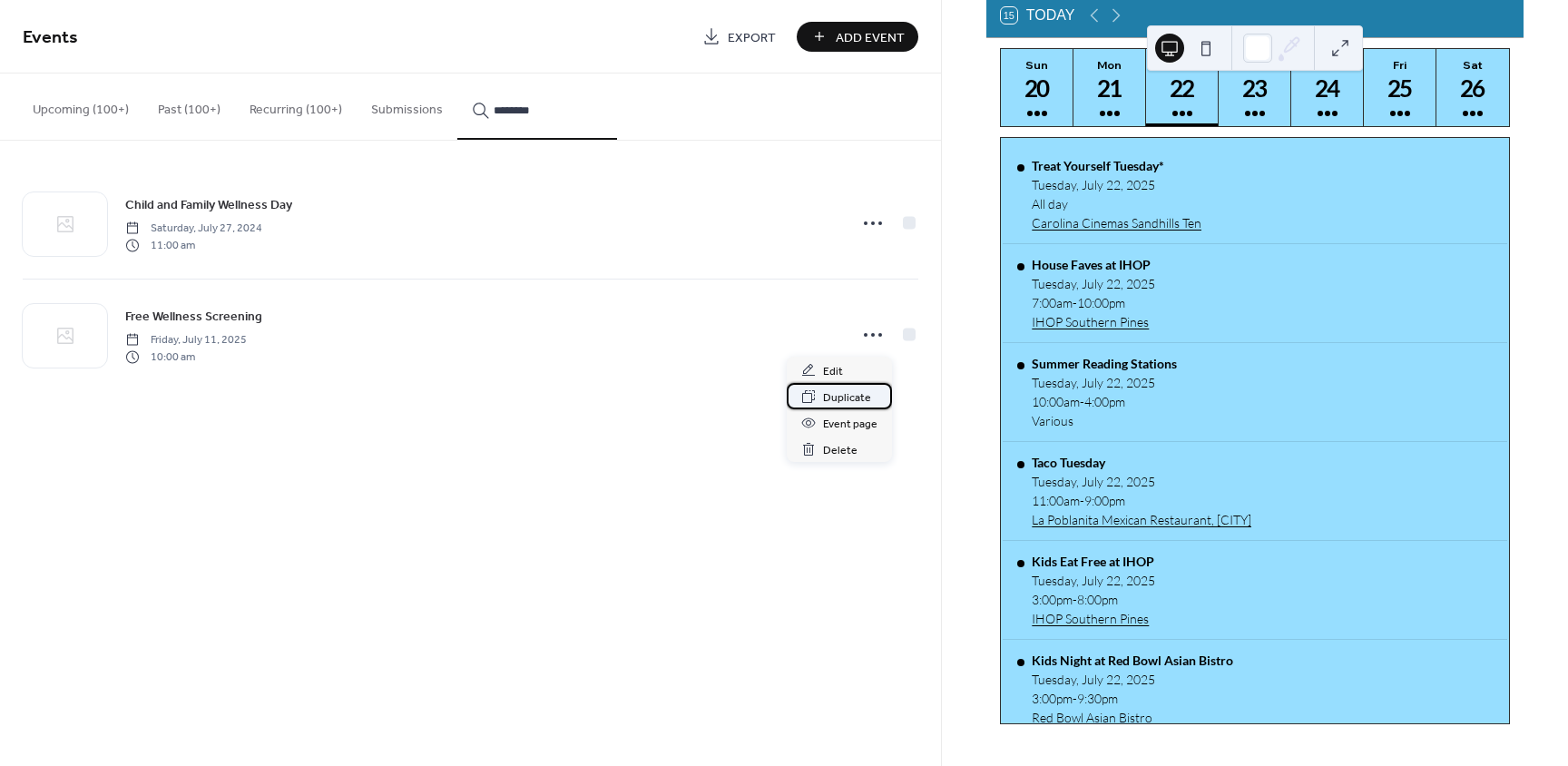 click on "Duplicate" at bounding box center [839, 396] 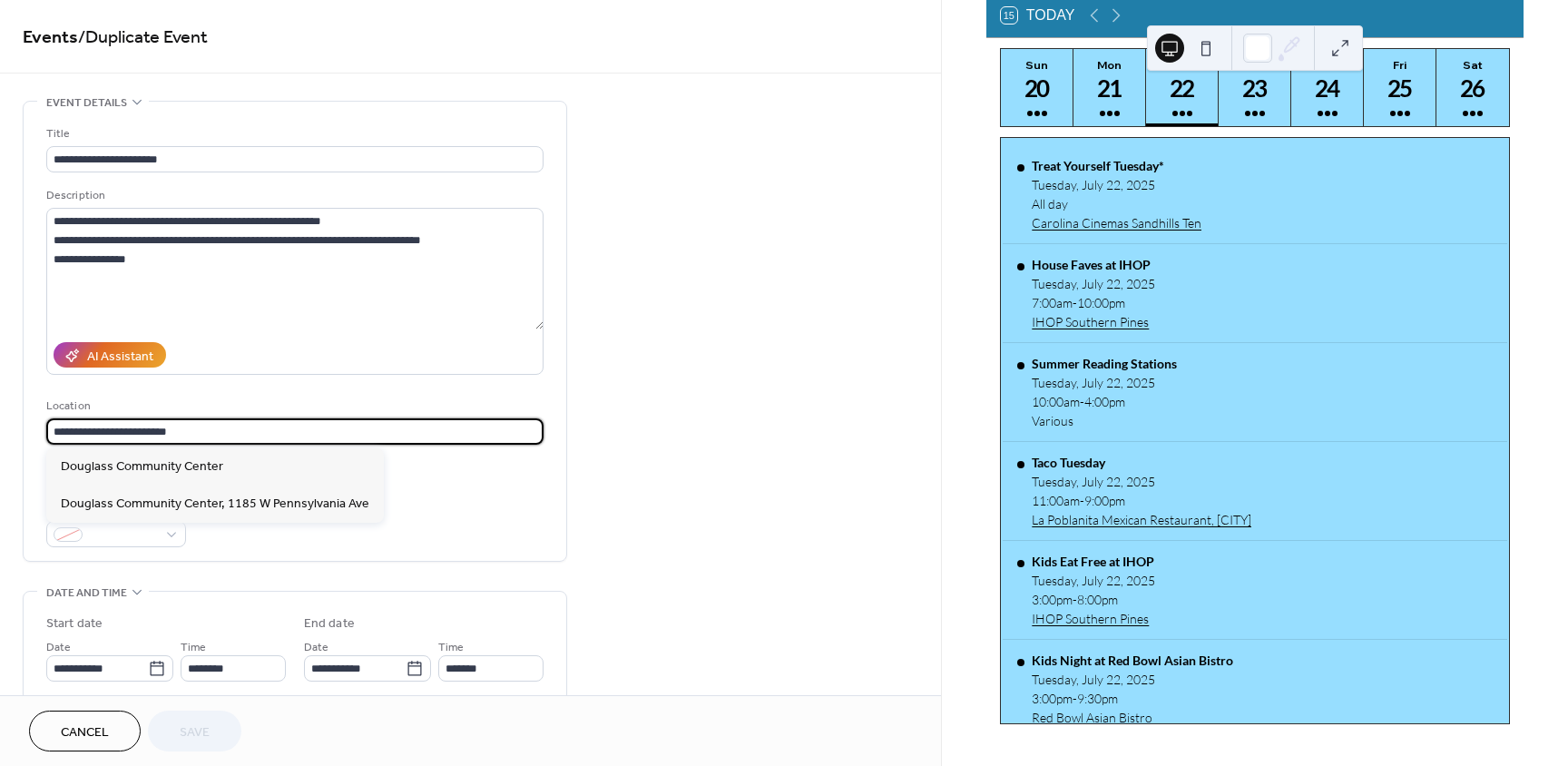 drag, startPoint x: 212, startPoint y: 430, endPoint x: -36, endPoint y: 432, distance: 248.0081 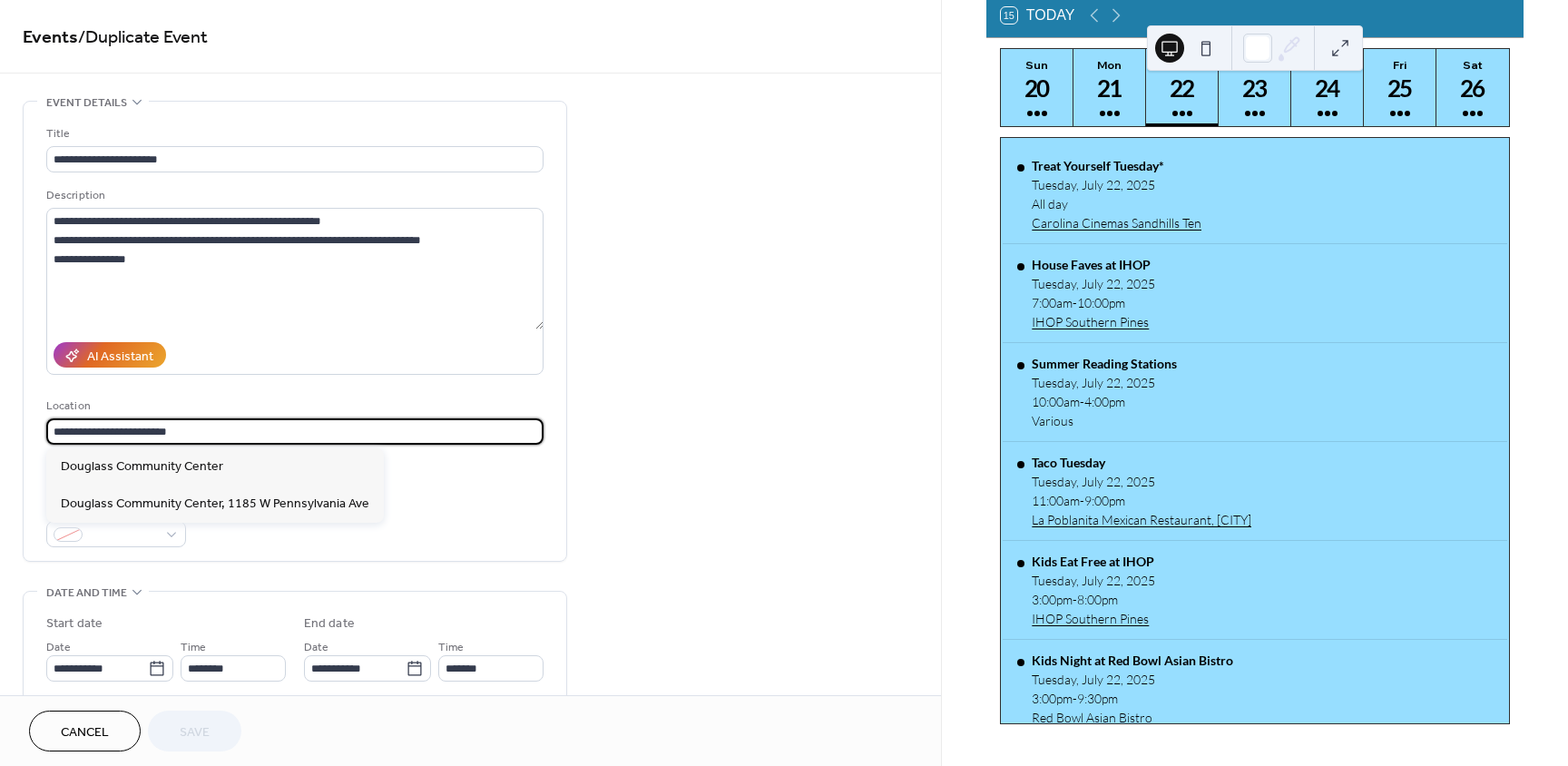 click on "**********" at bounding box center [784, 383] 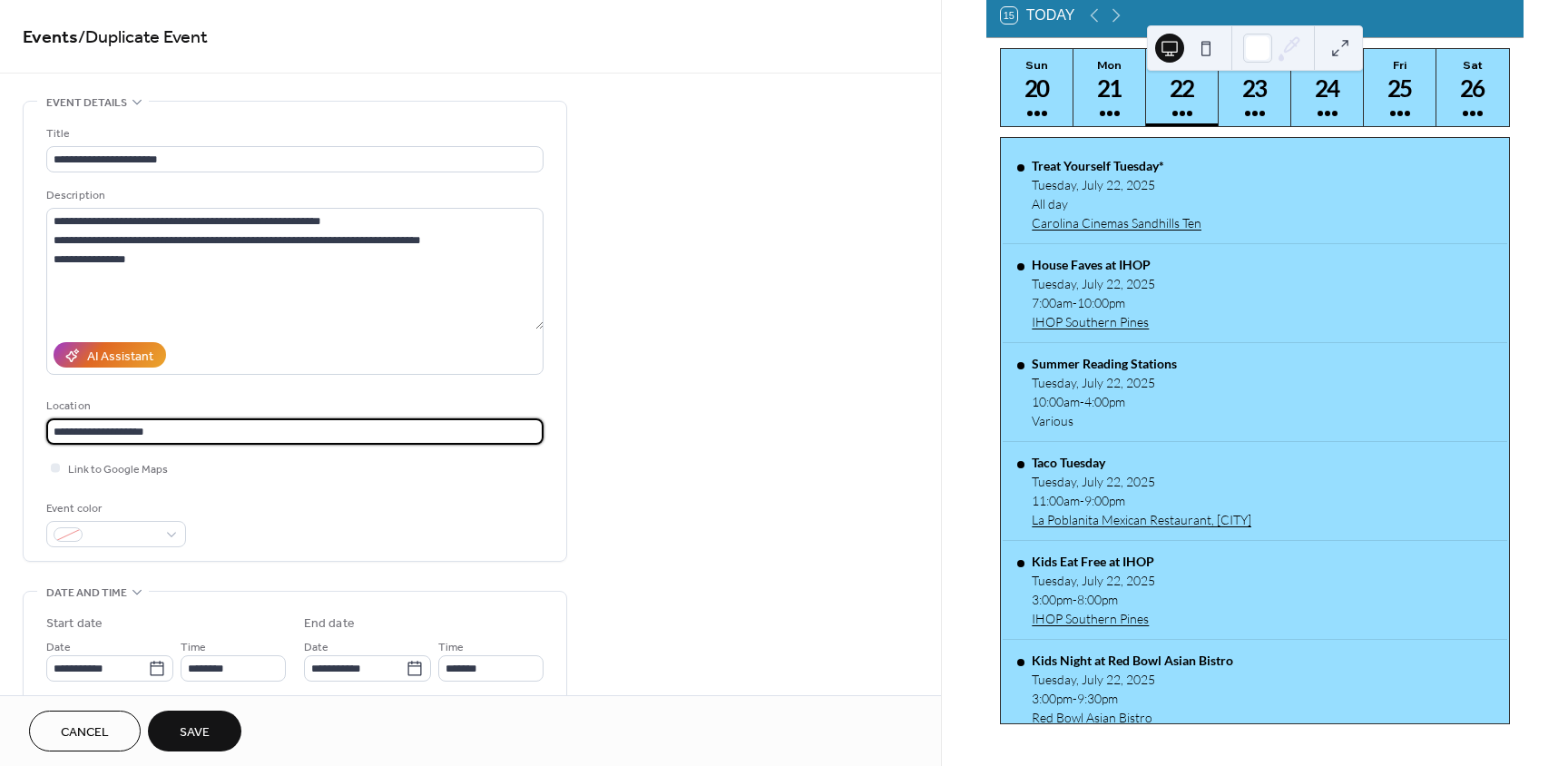 type on "**********" 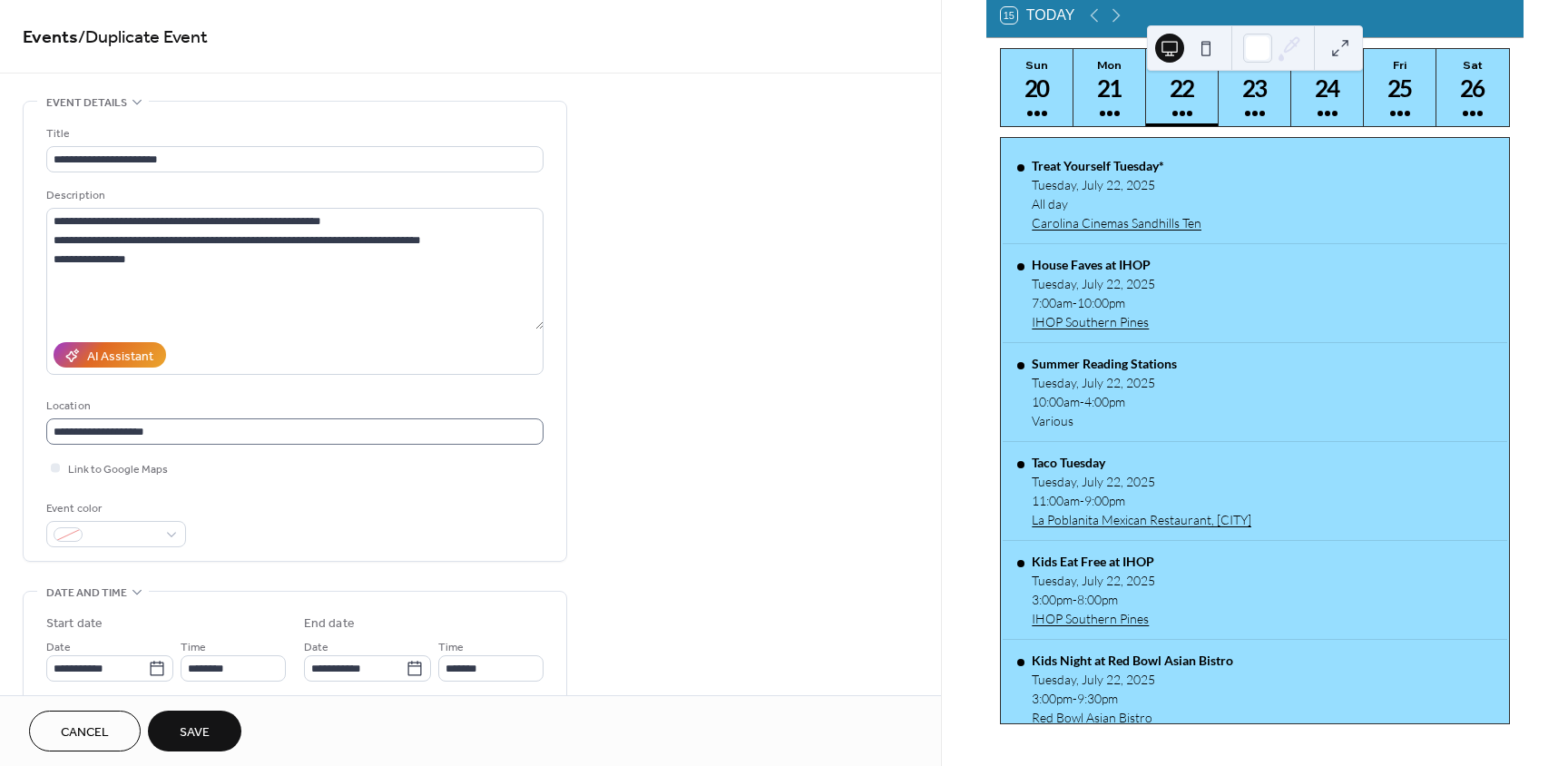 scroll, scrollTop: 1, scrollLeft: 0, axis: vertical 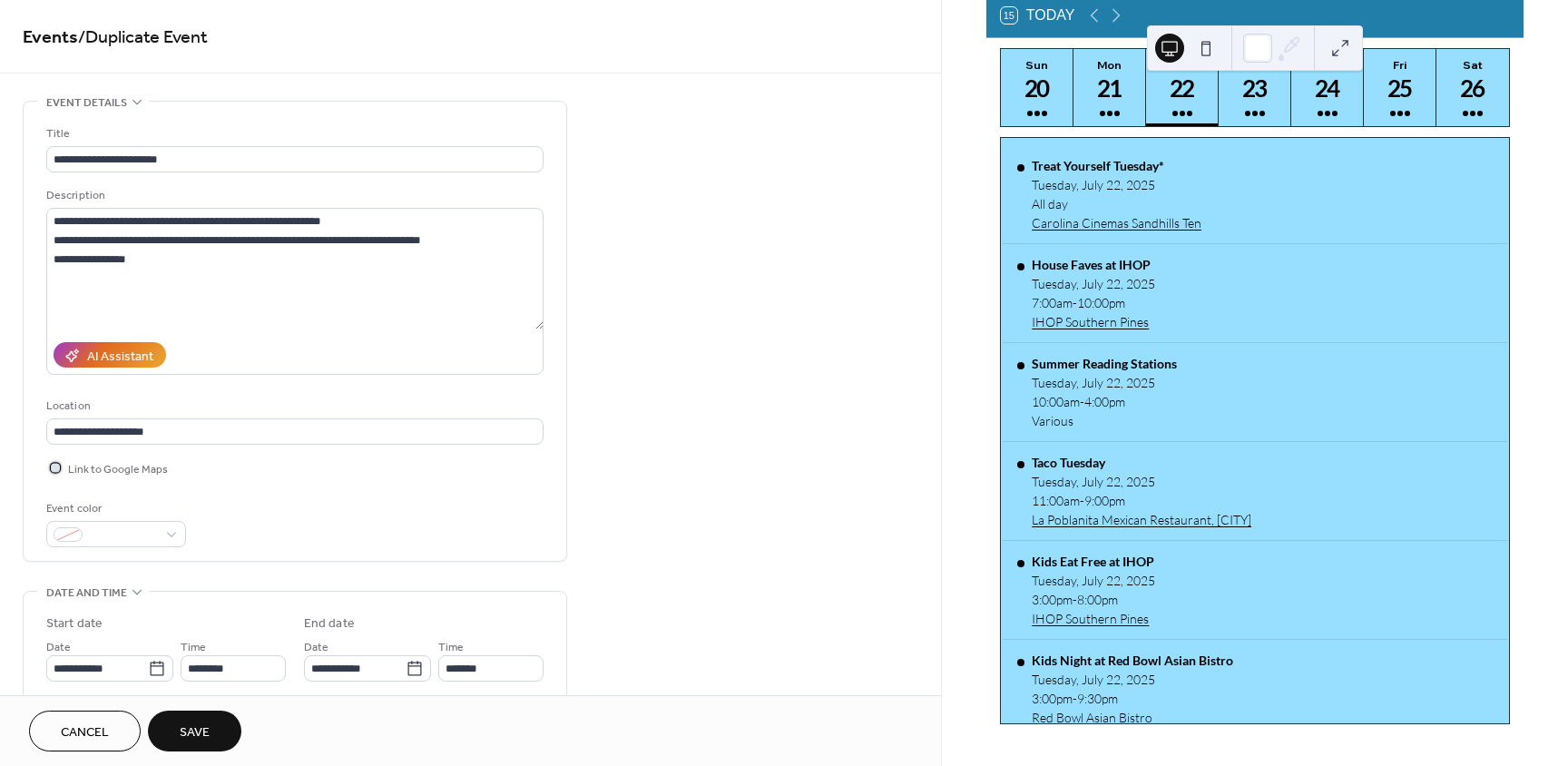 type 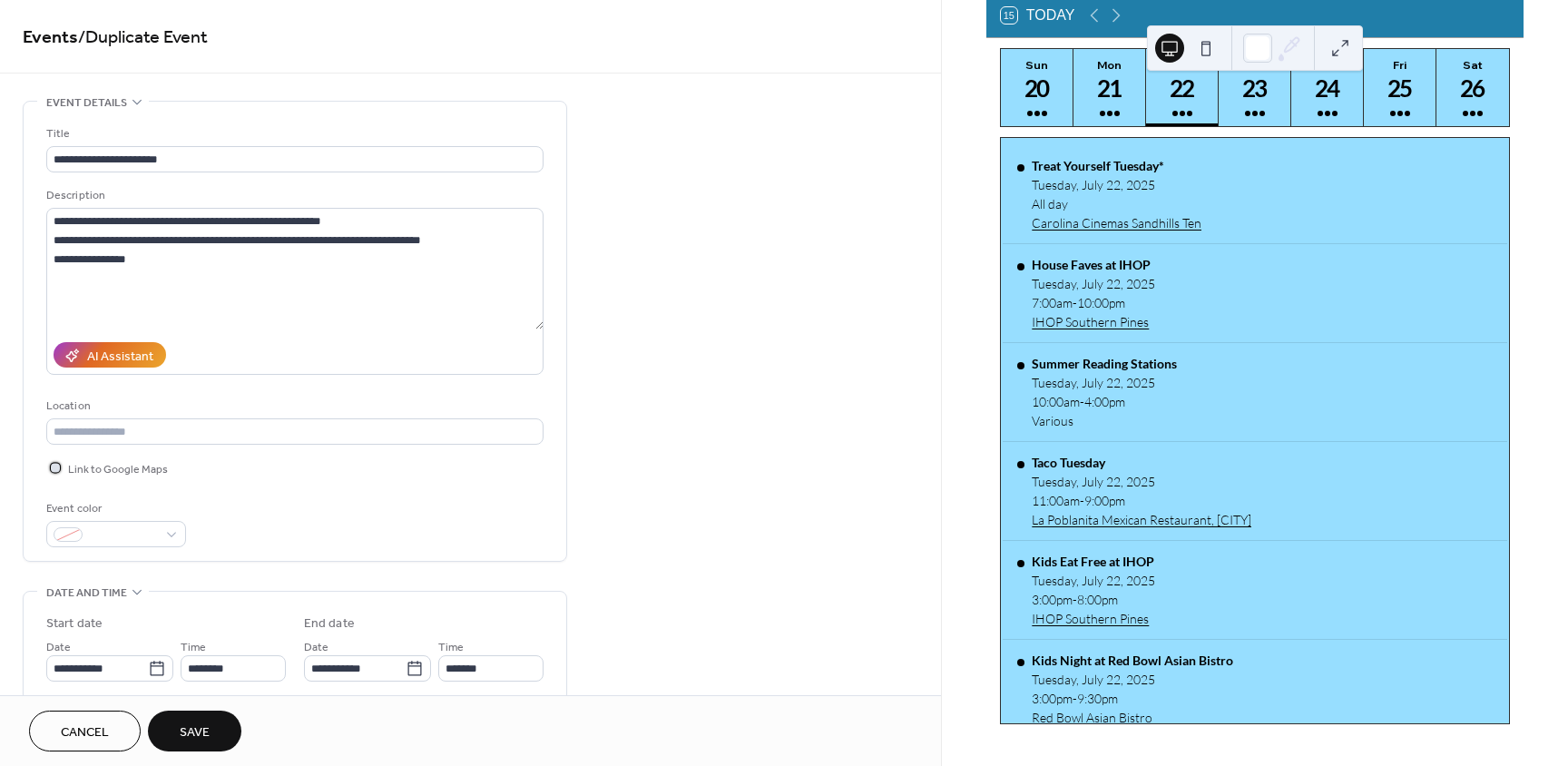 click at bounding box center (55, 467) 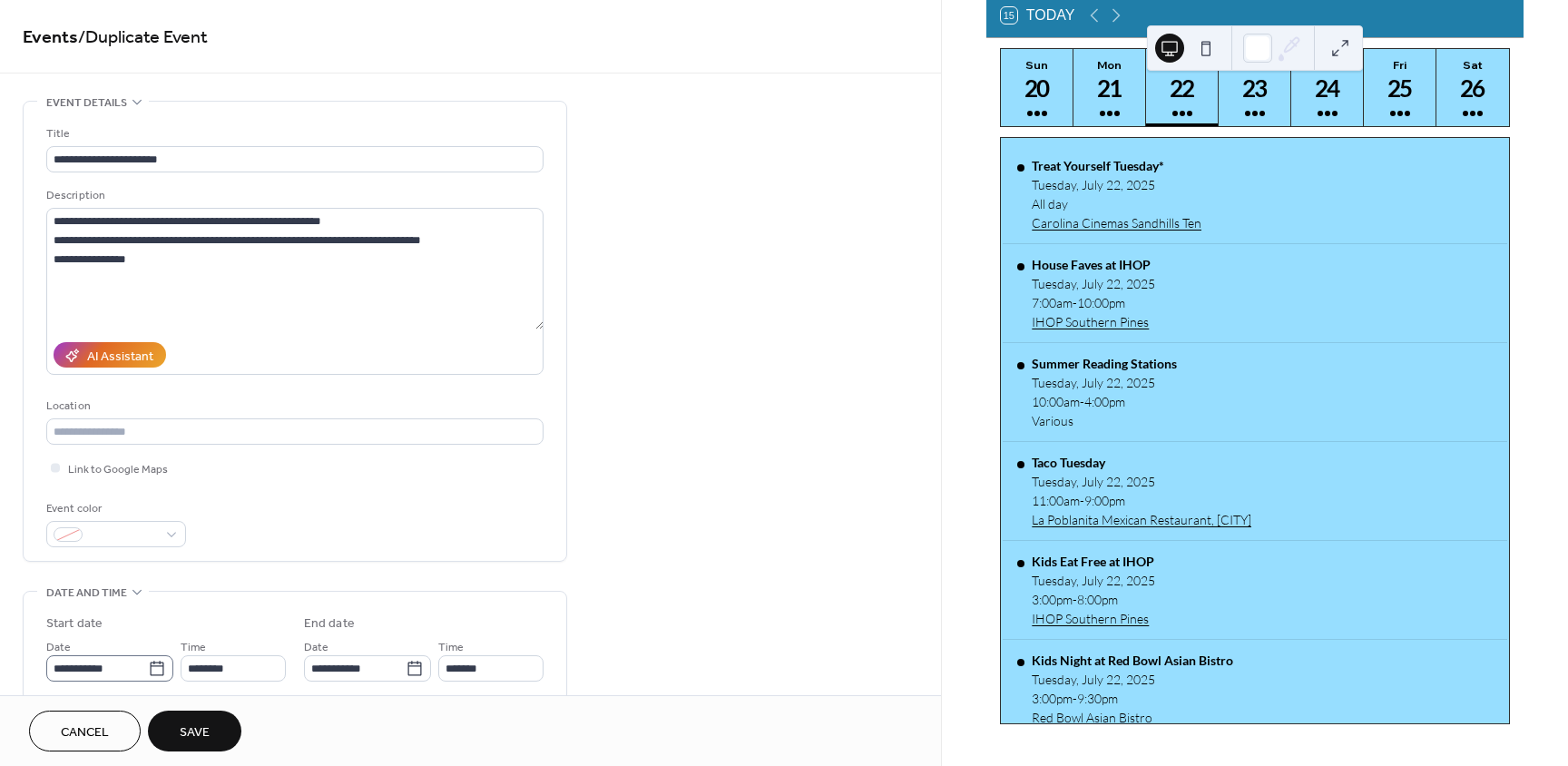 click 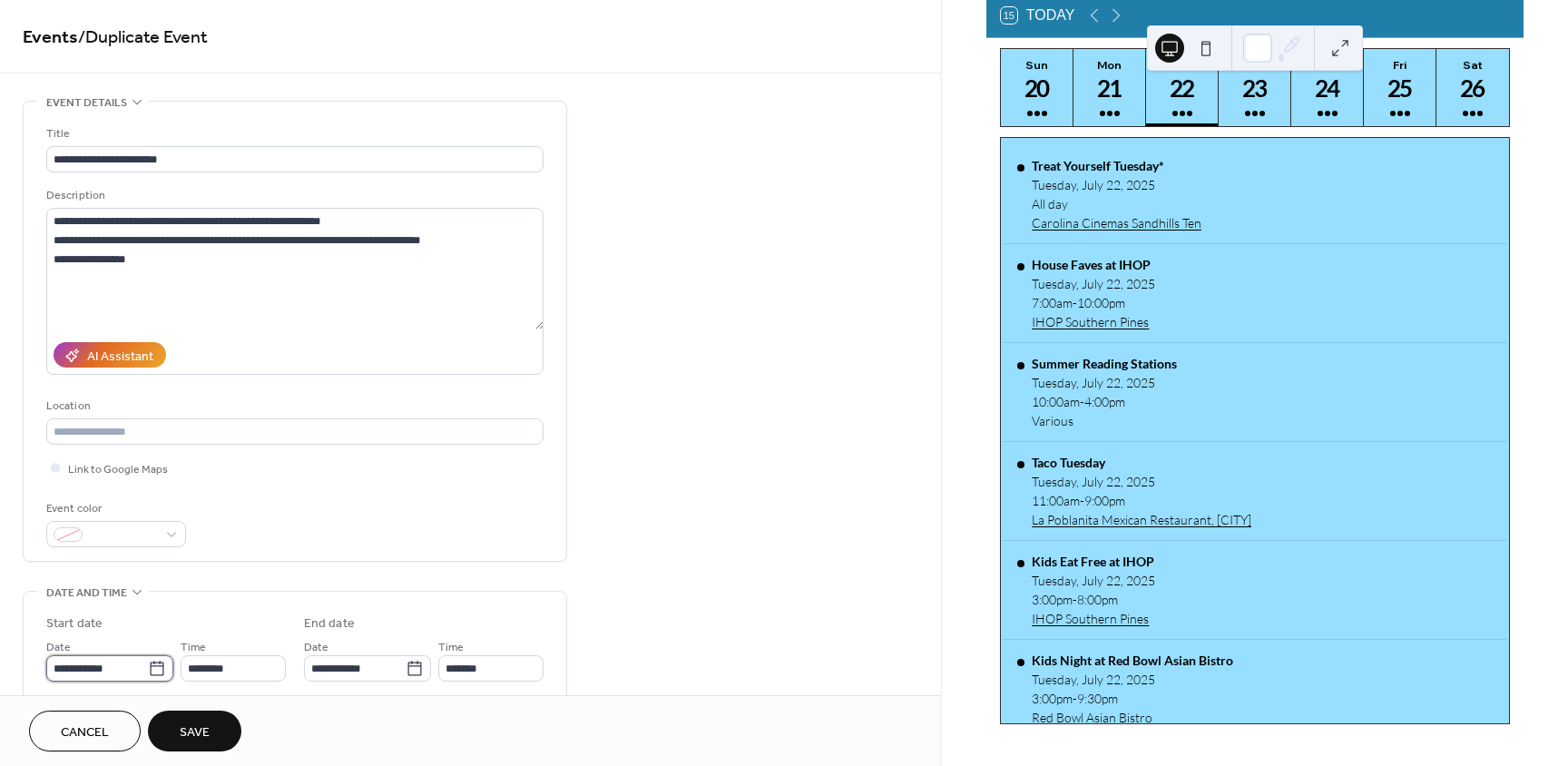 click on "**********" at bounding box center [97, 668] 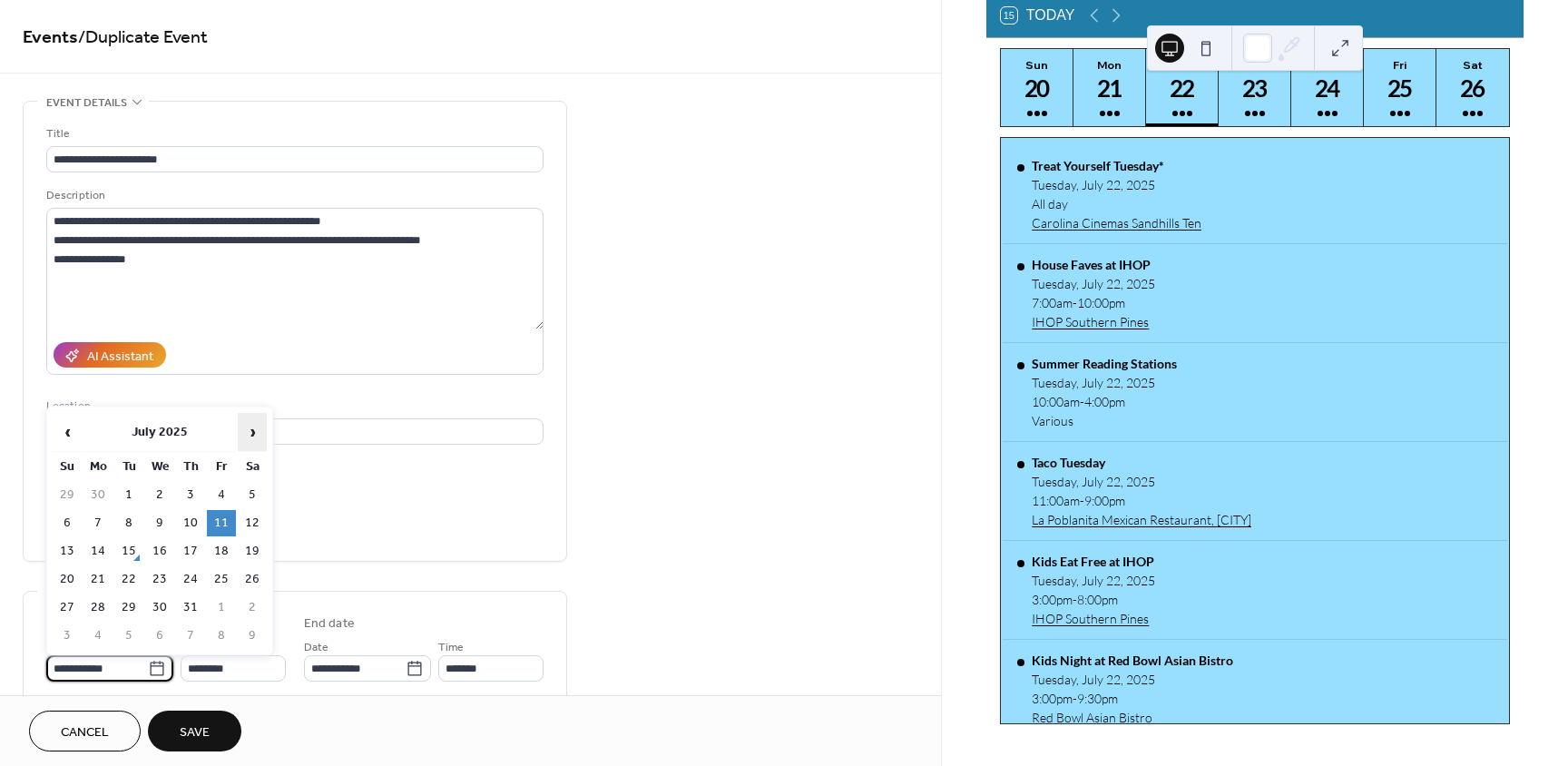 click on "›" at bounding box center [252, 432] 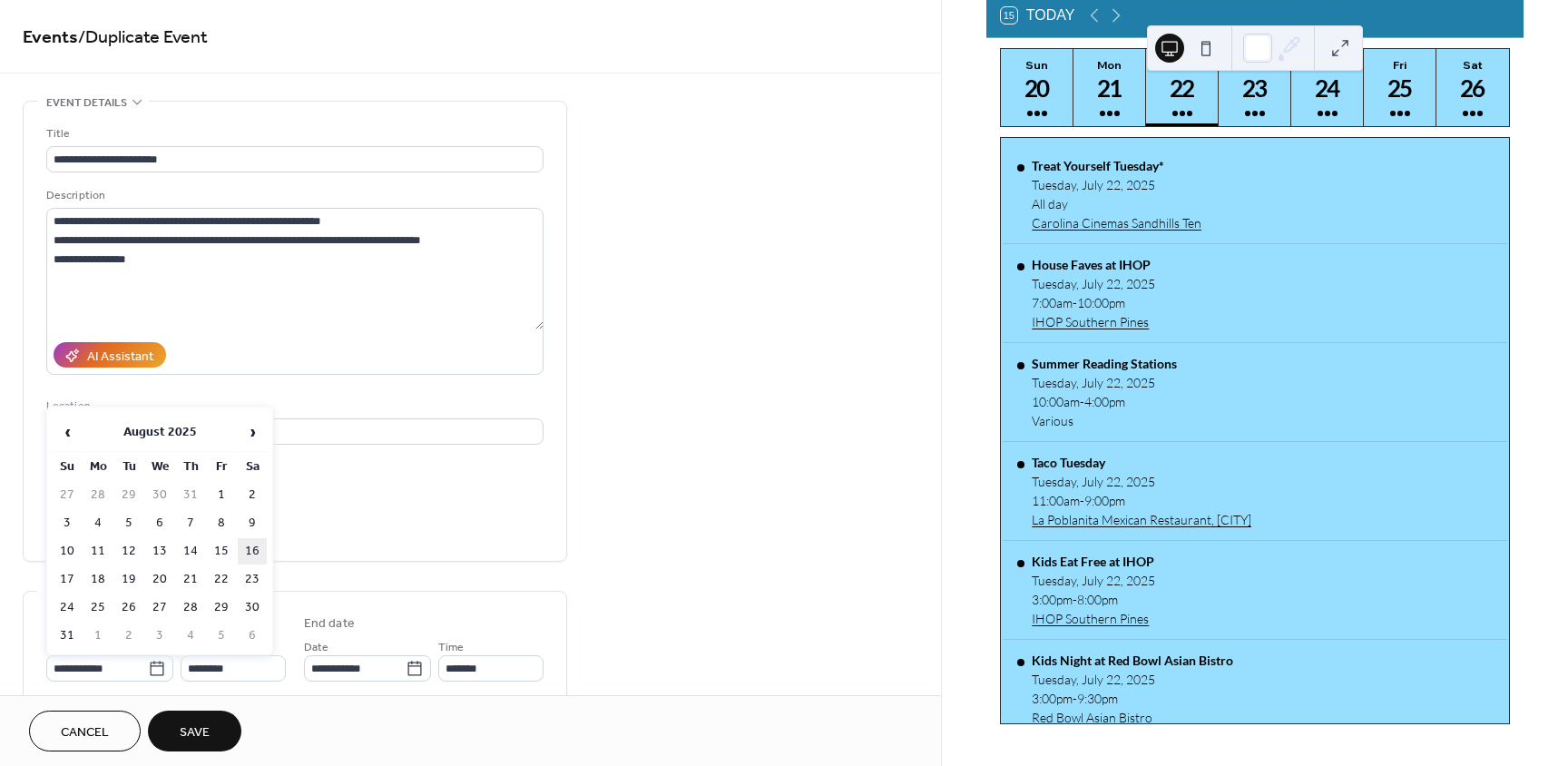 click on "16" at bounding box center [252, 551] 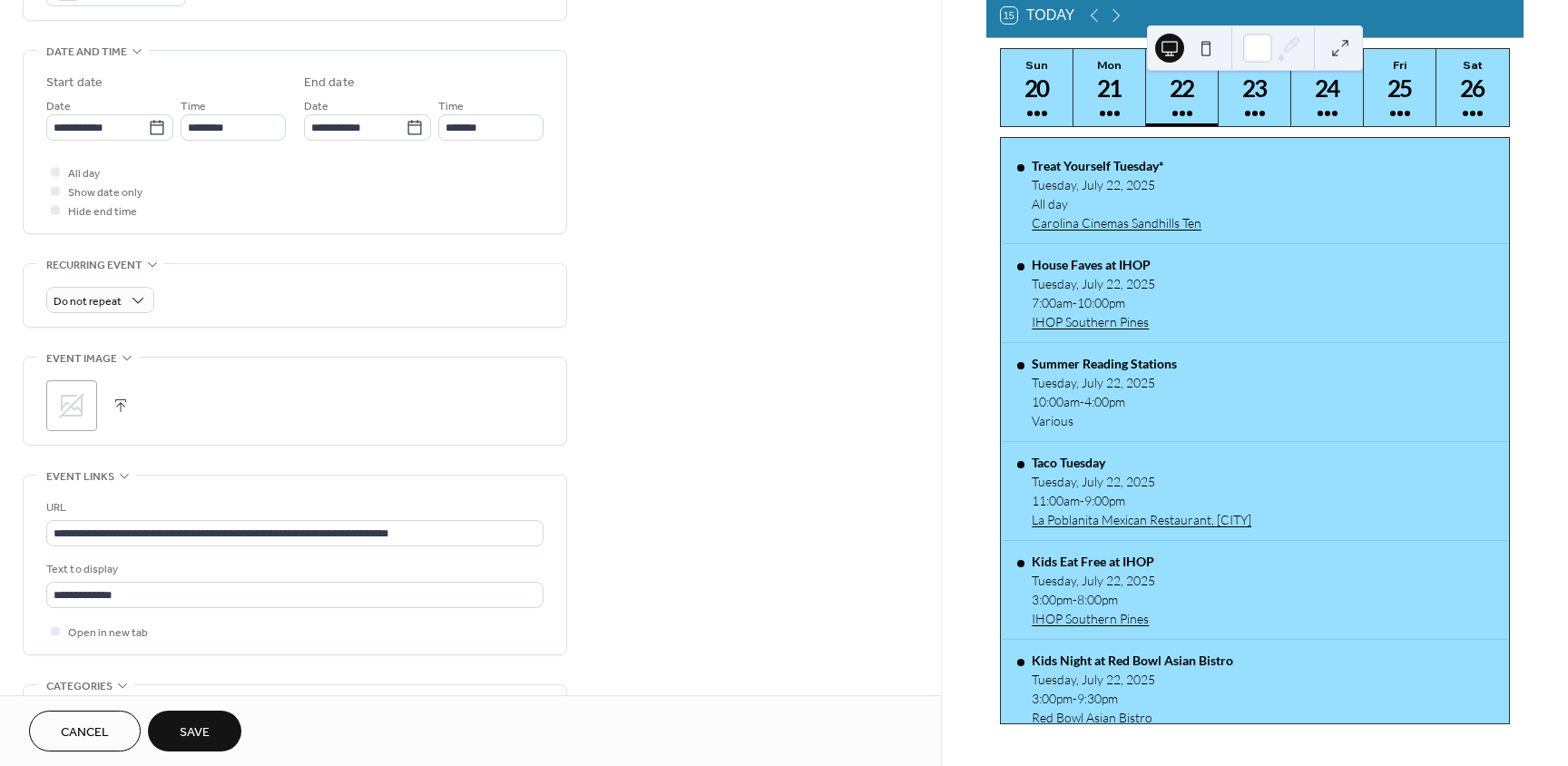 scroll, scrollTop: 545, scrollLeft: 0, axis: vertical 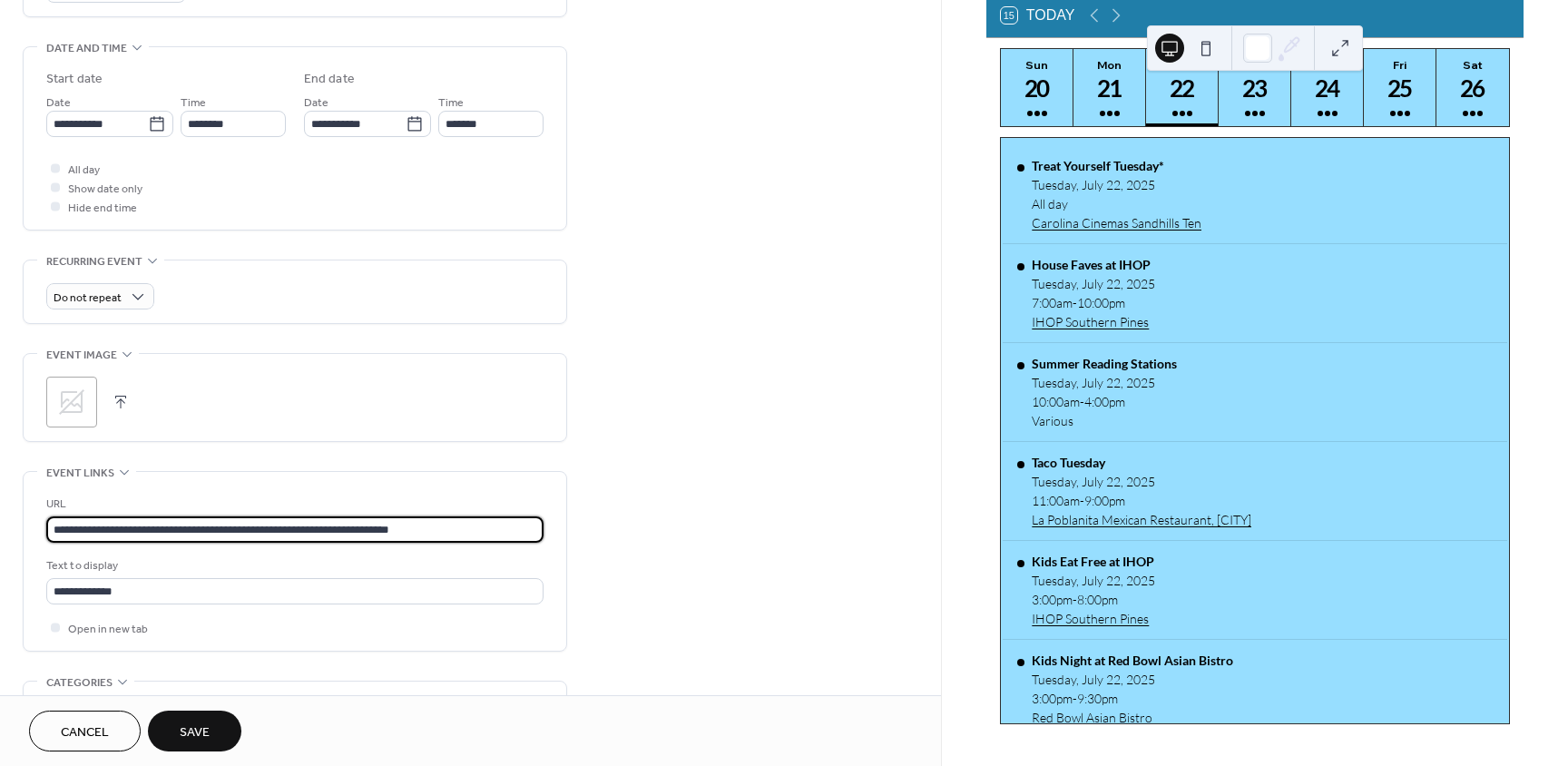 drag, startPoint x: 516, startPoint y: 528, endPoint x: -87, endPoint y: 527, distance: 603.00083 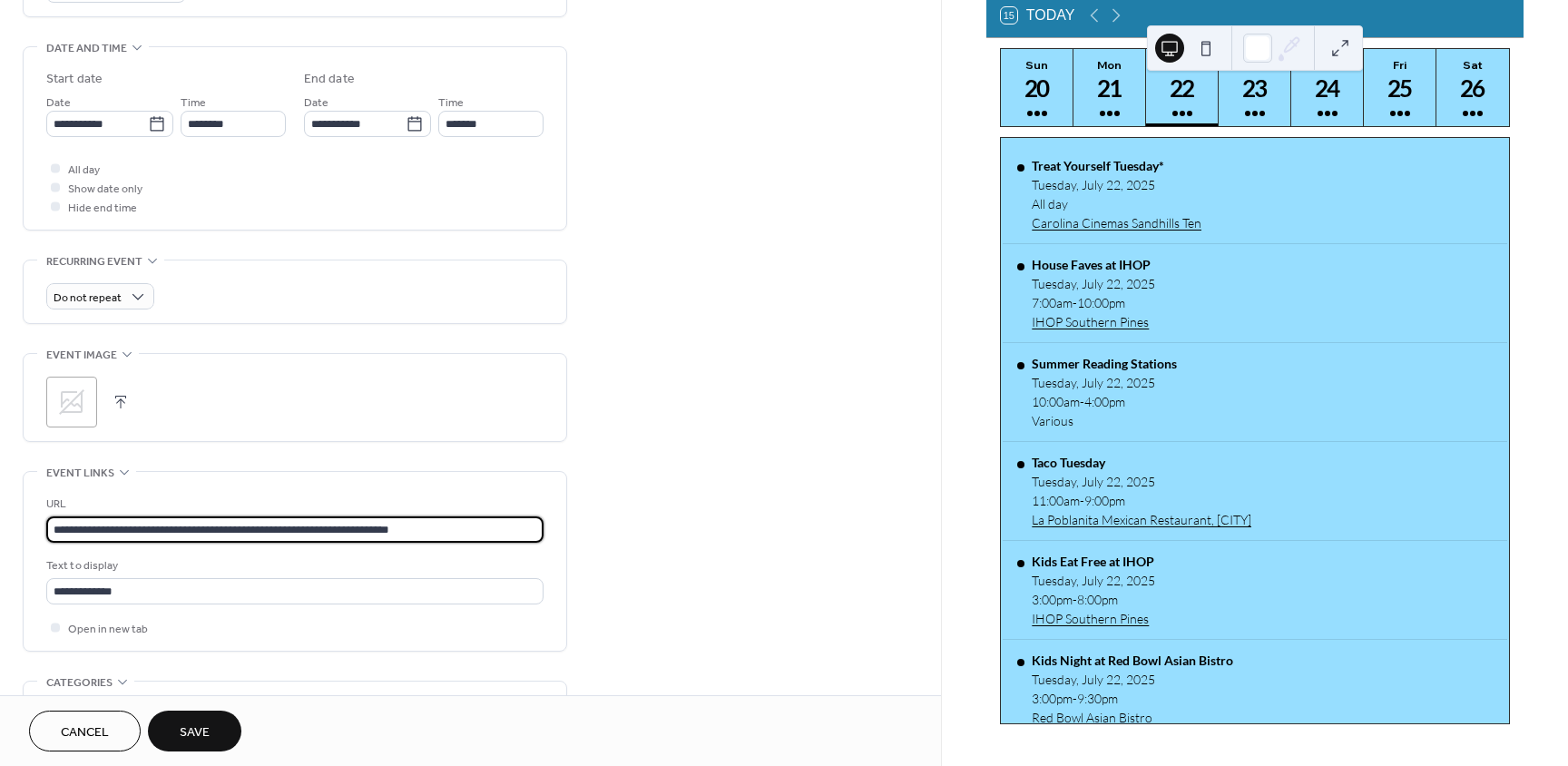 click on "**********" at bounding box center [784, 383] 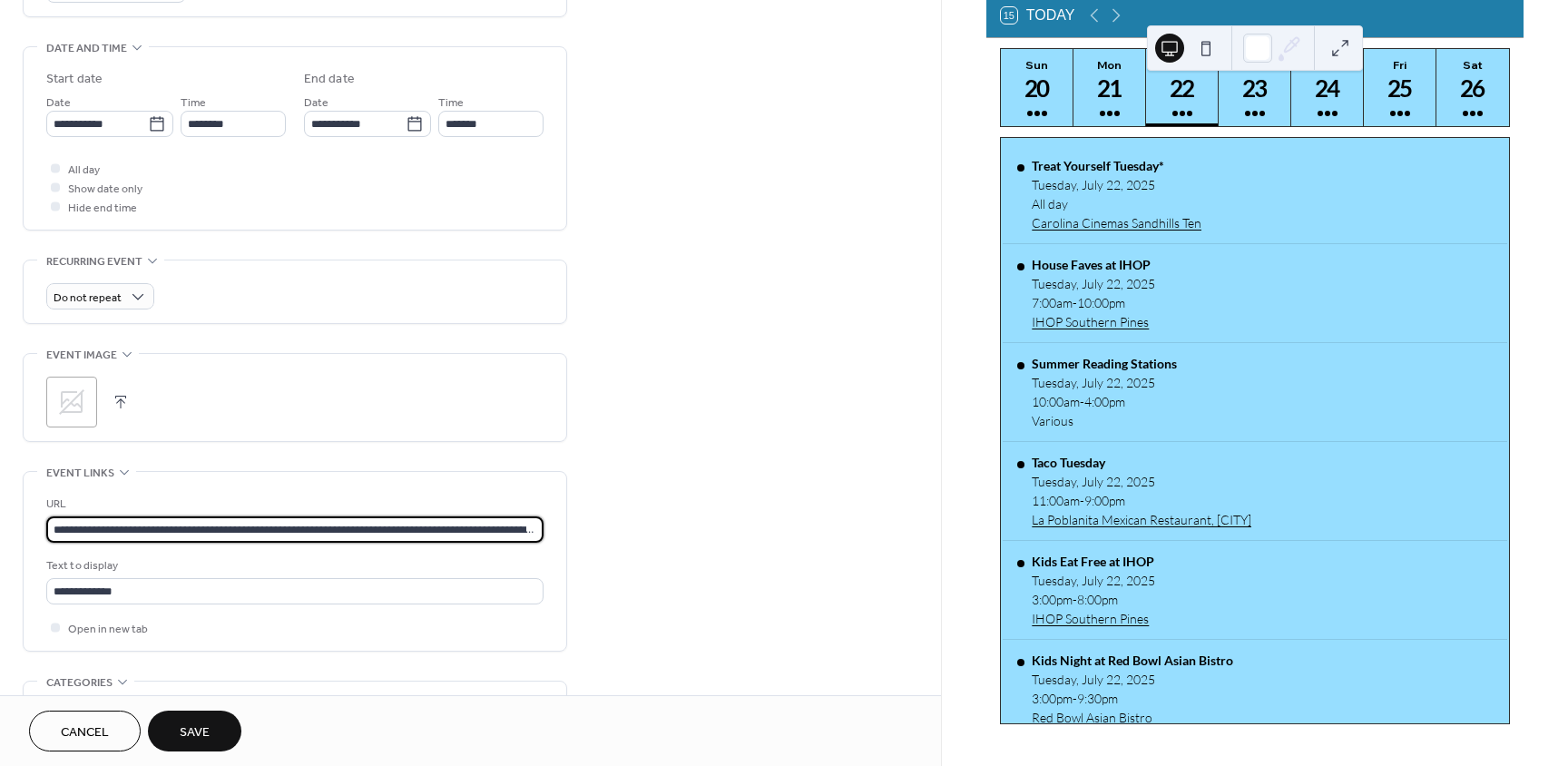 scroll, scrollTop: 0, scrollLeft: 758, axis: horizontal 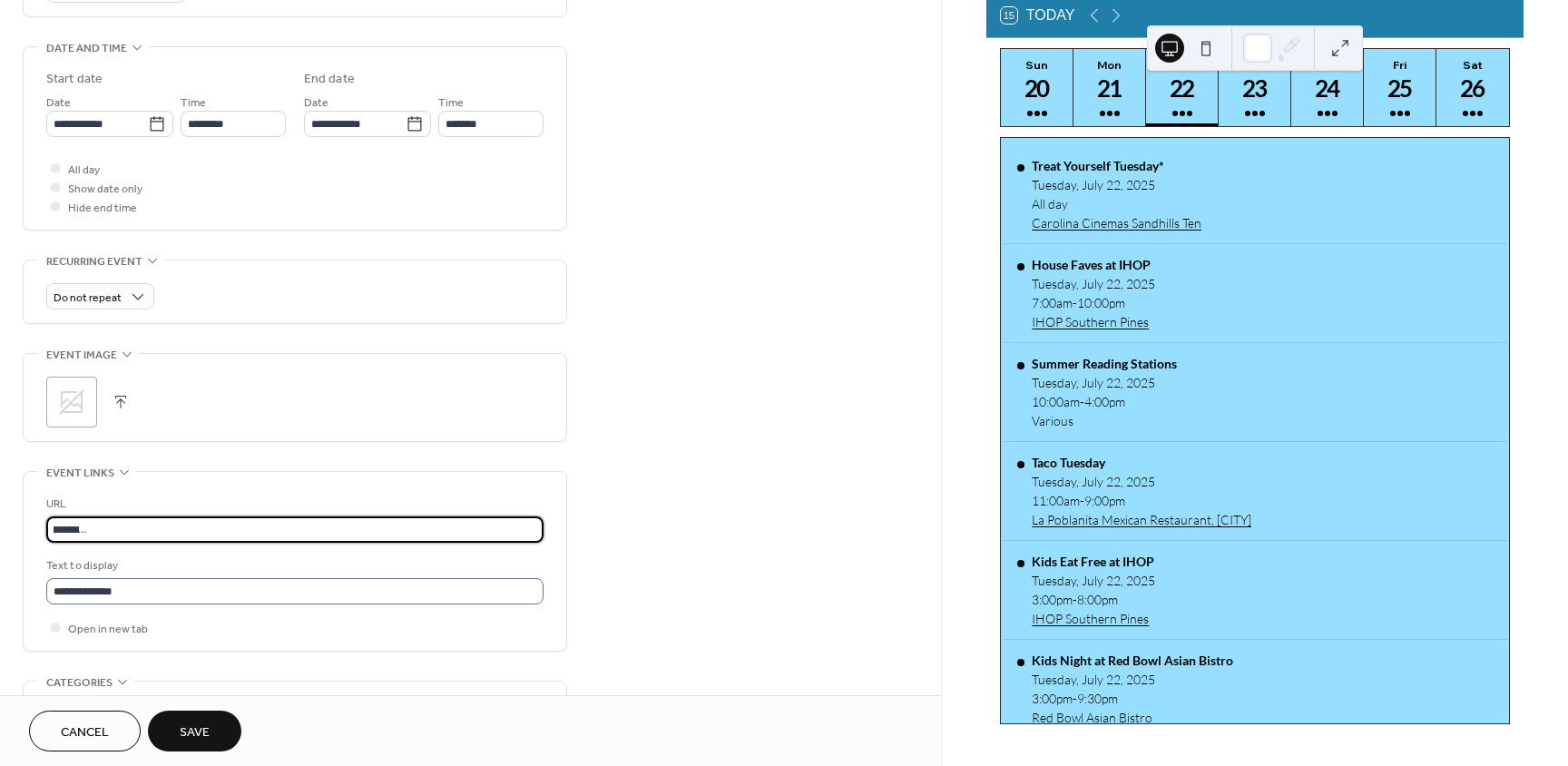 type on "**********" 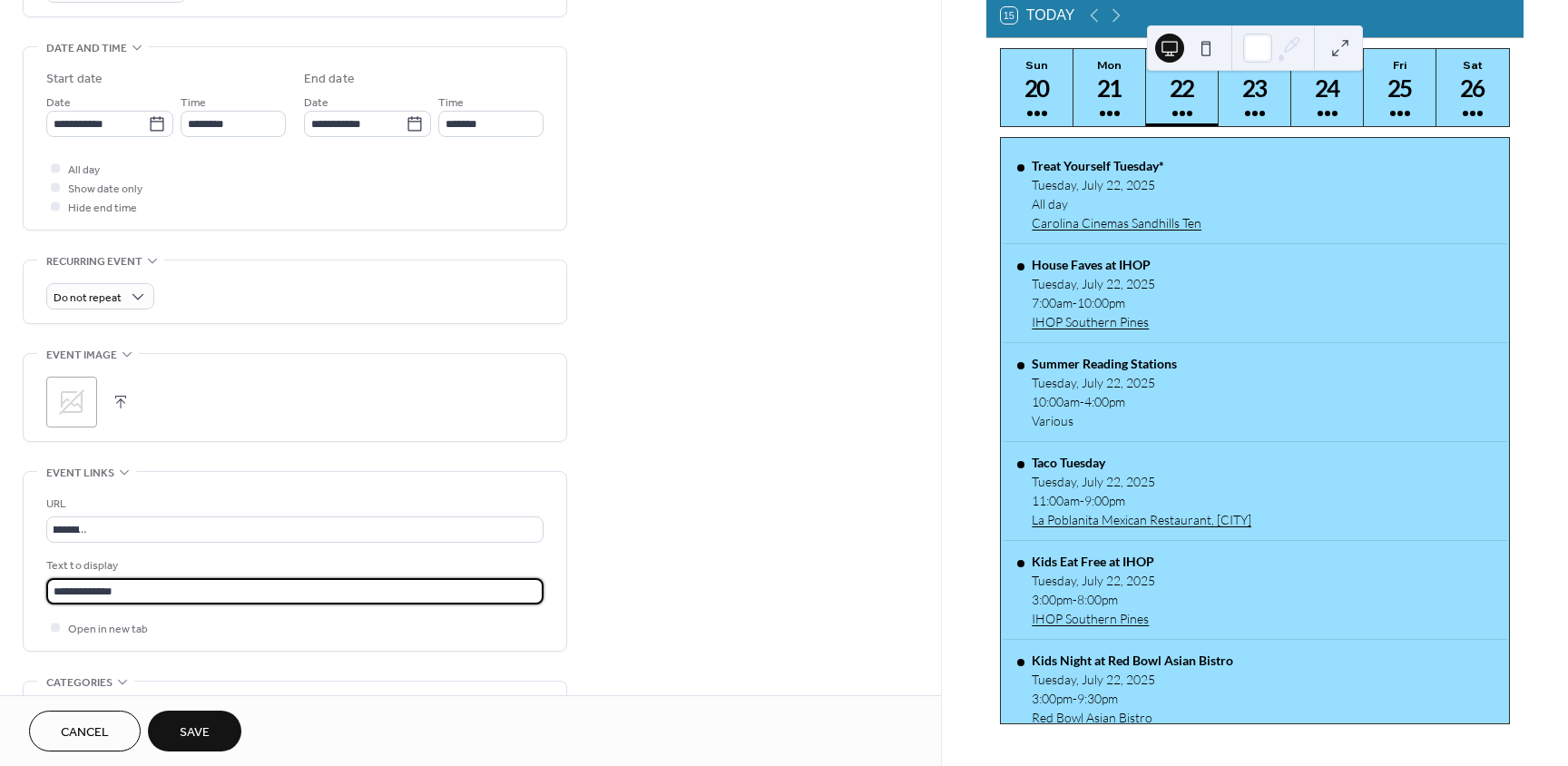 scroll, scrollTop: 0, scrollLeft: 0, axis: both 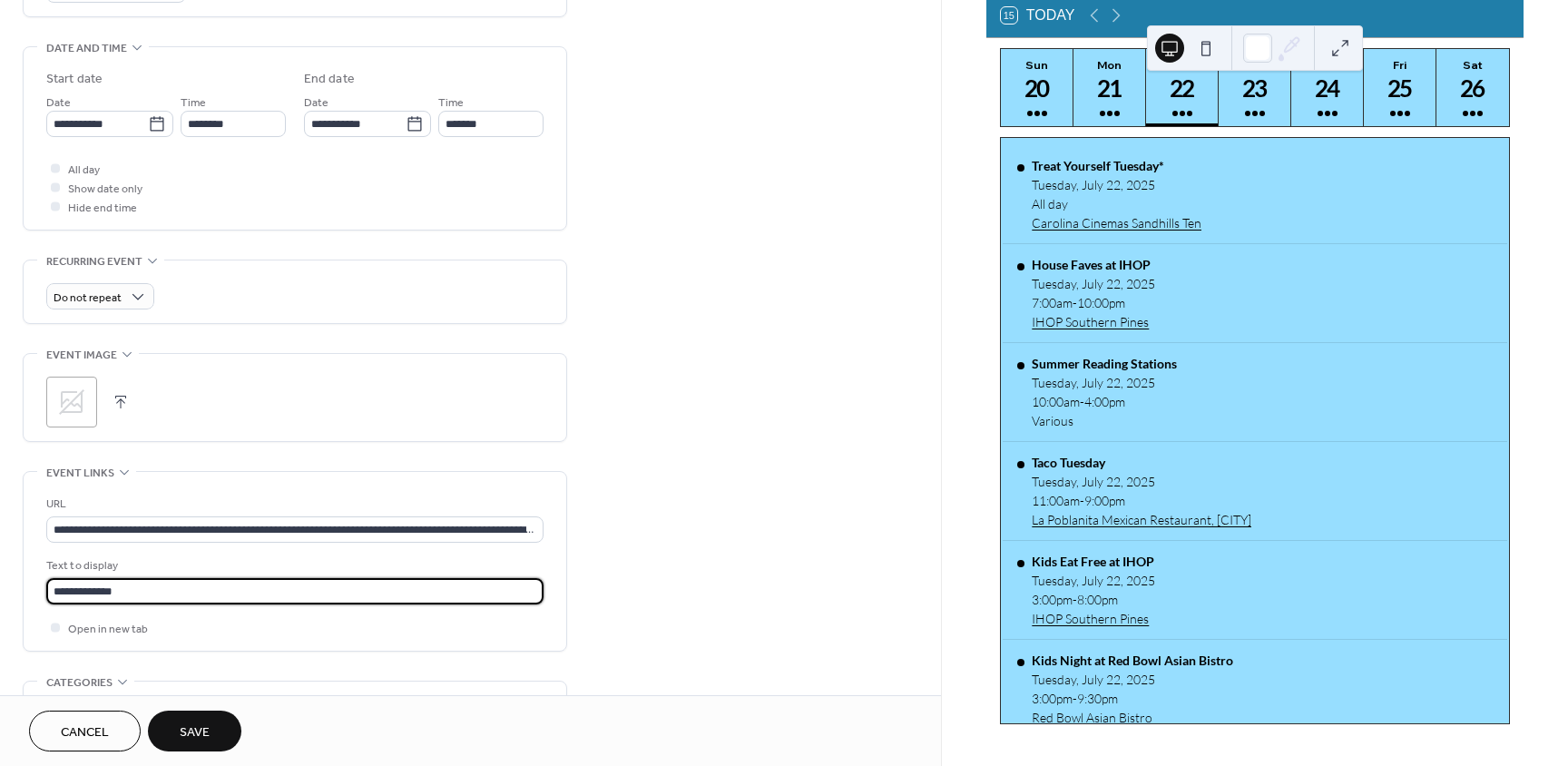 drag, startPoint x: 142, startPoint y: 591, endPoint x: -5, endPoint y: 594, distance: 147.03061 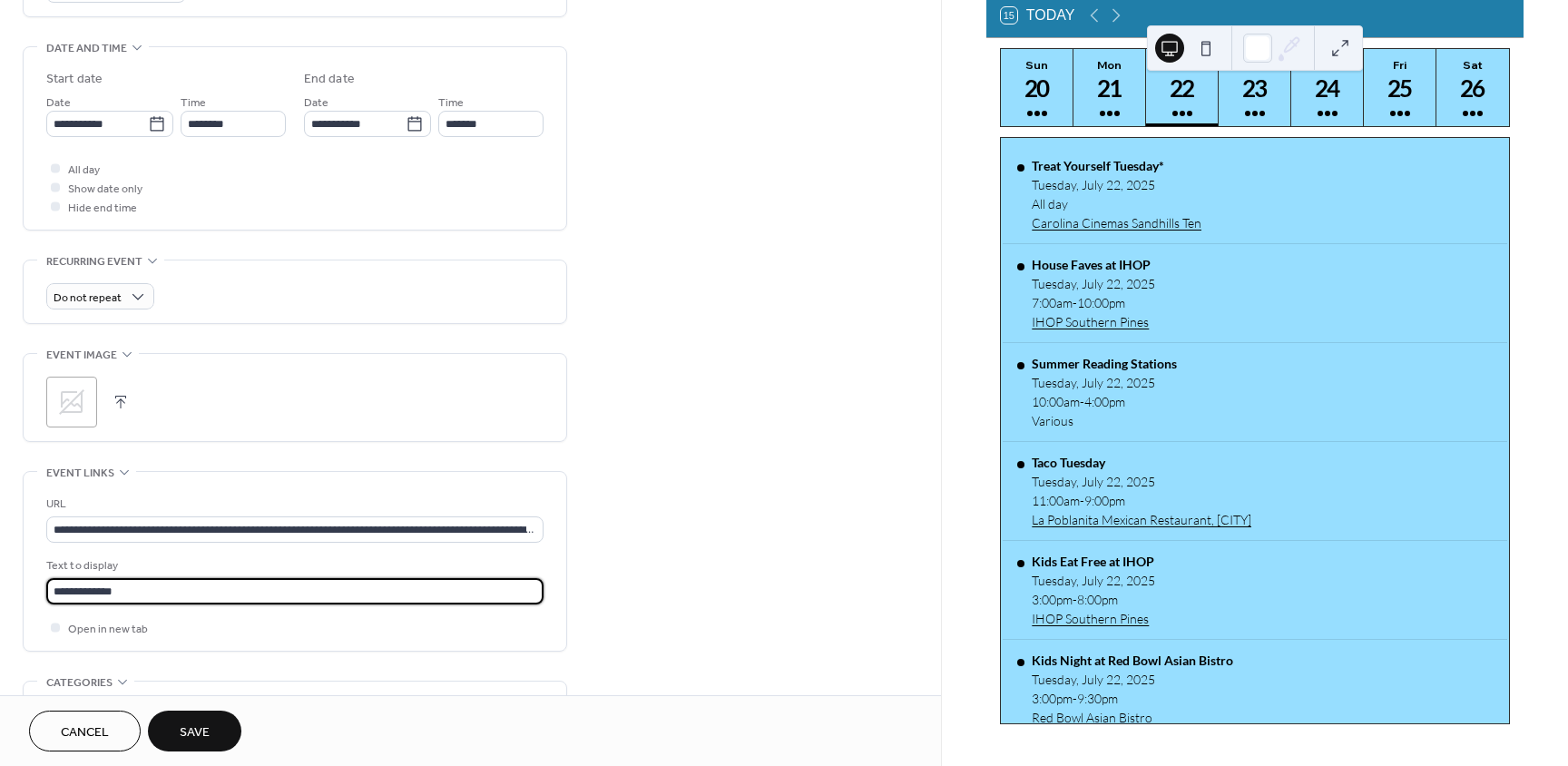 click on "**********" at bounding box center [784, 383] 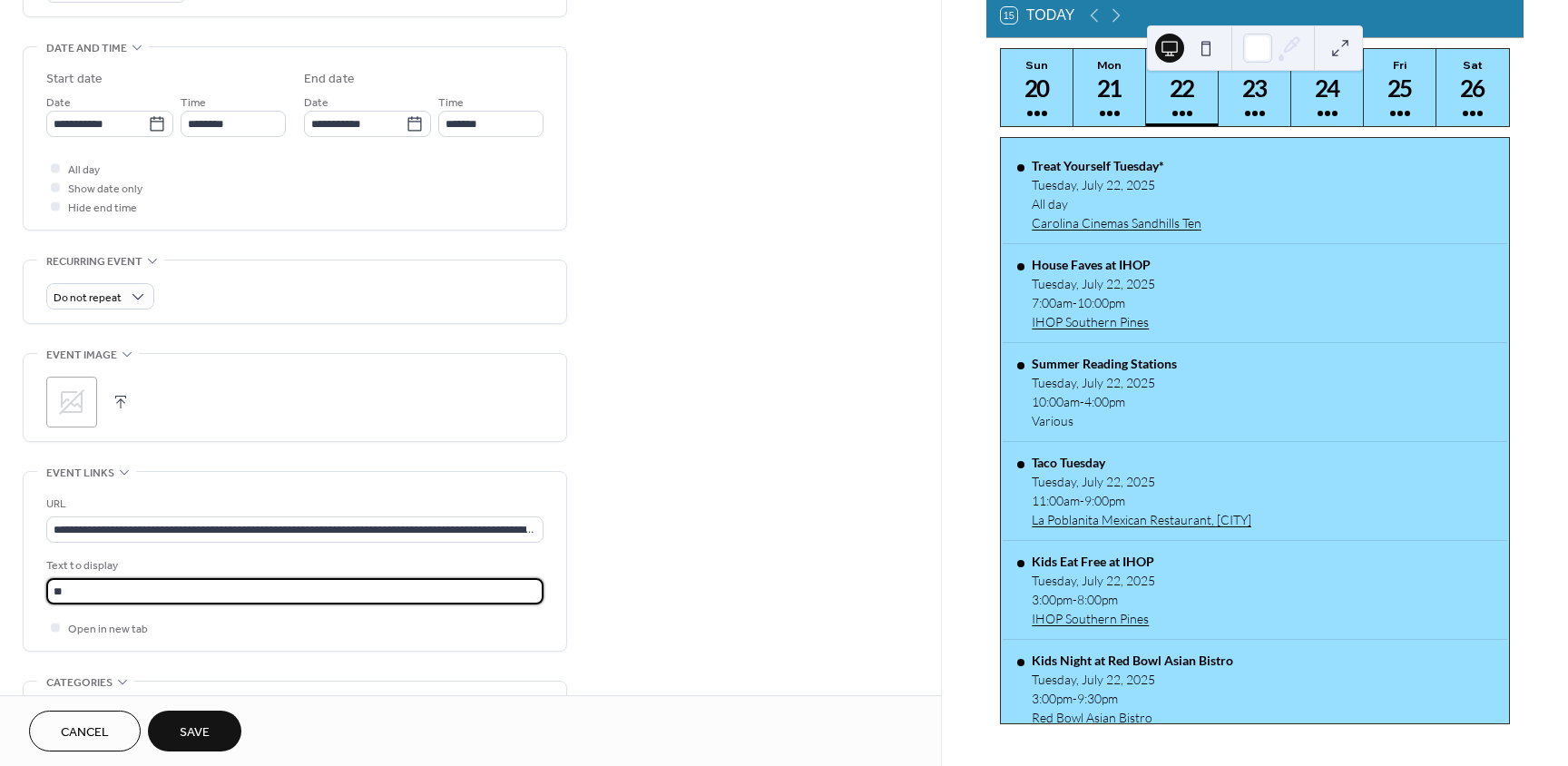 type on "**********" 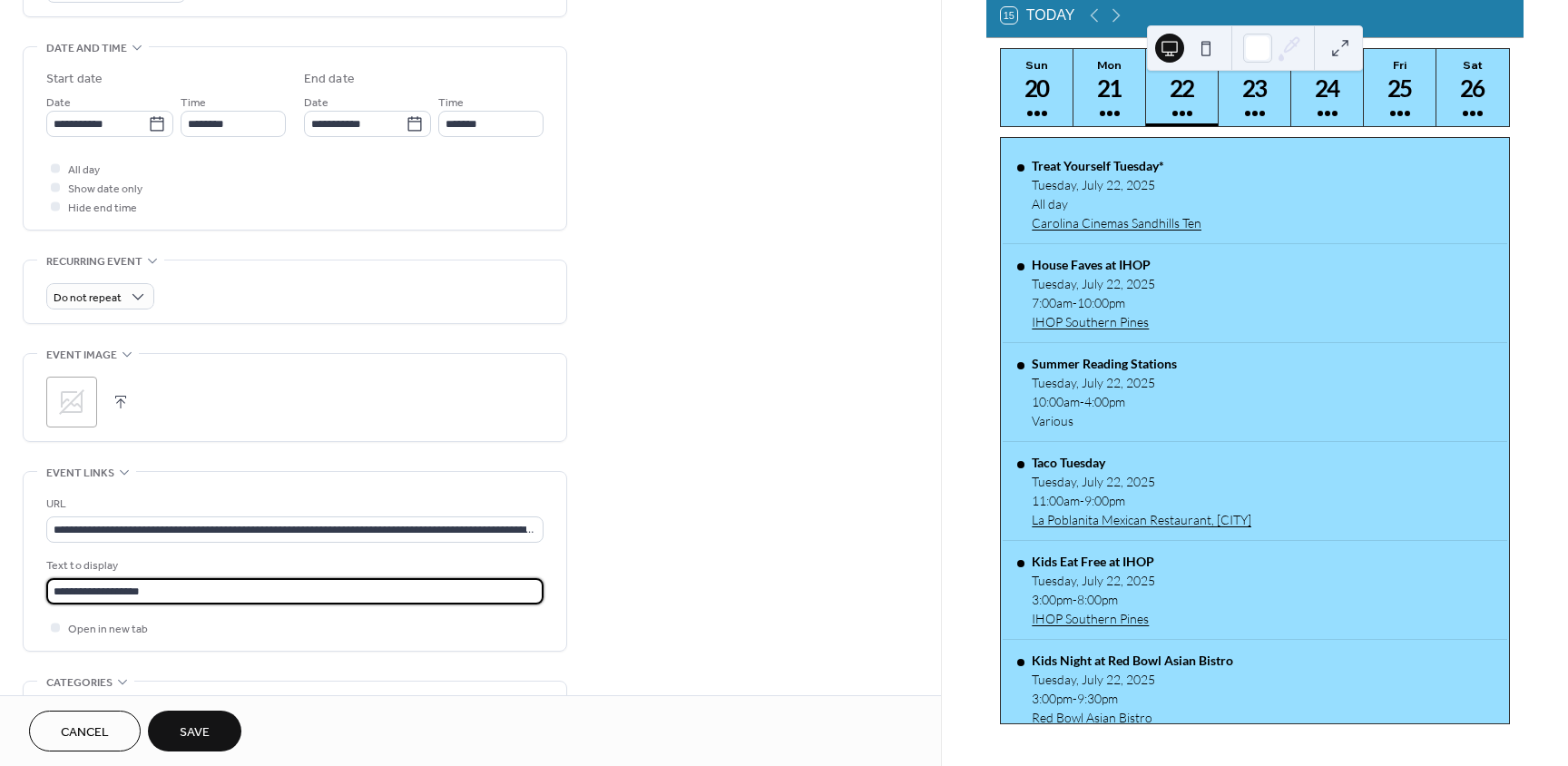 click on "Save" at bounding box center [194, 732] 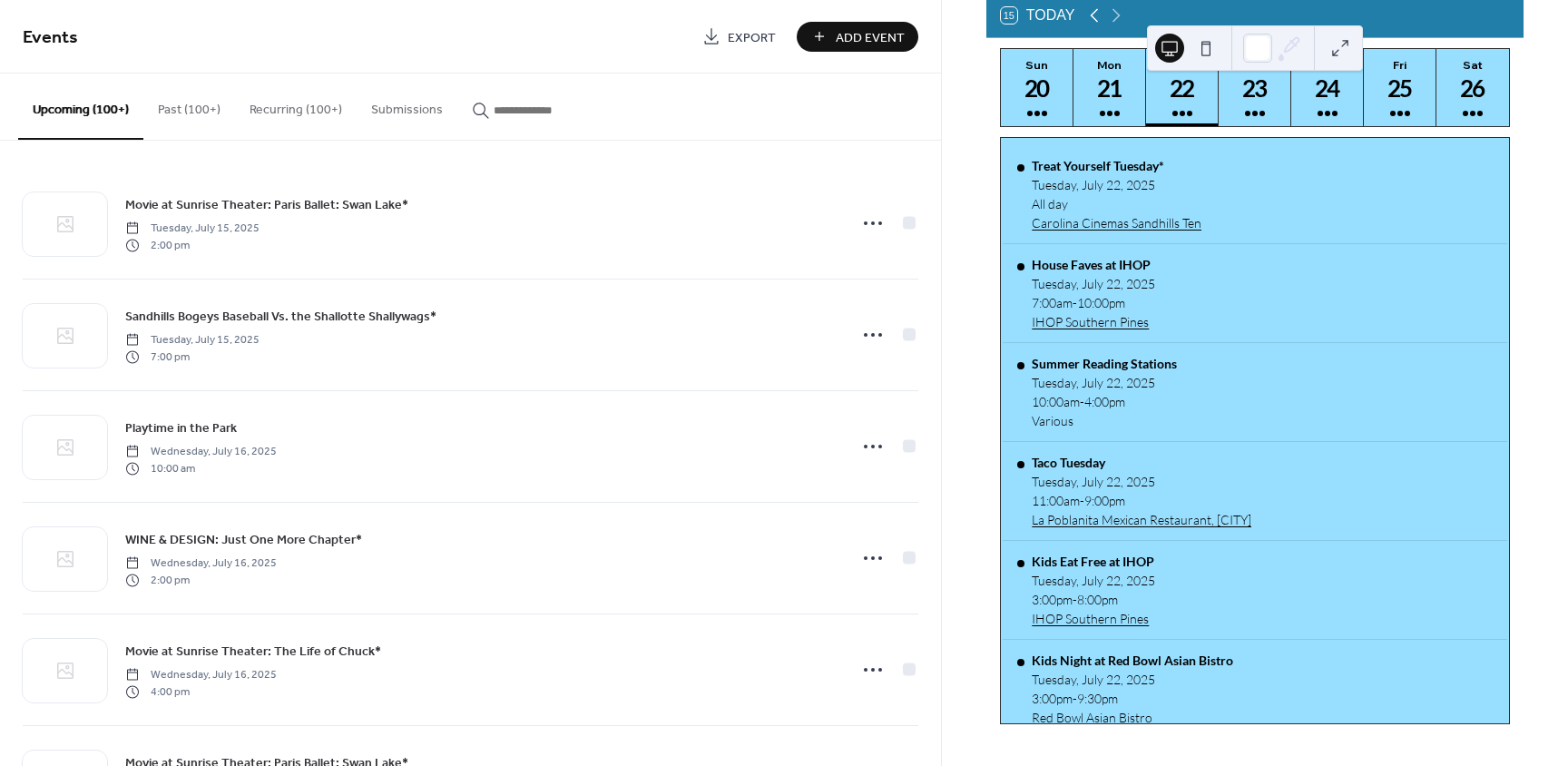 click 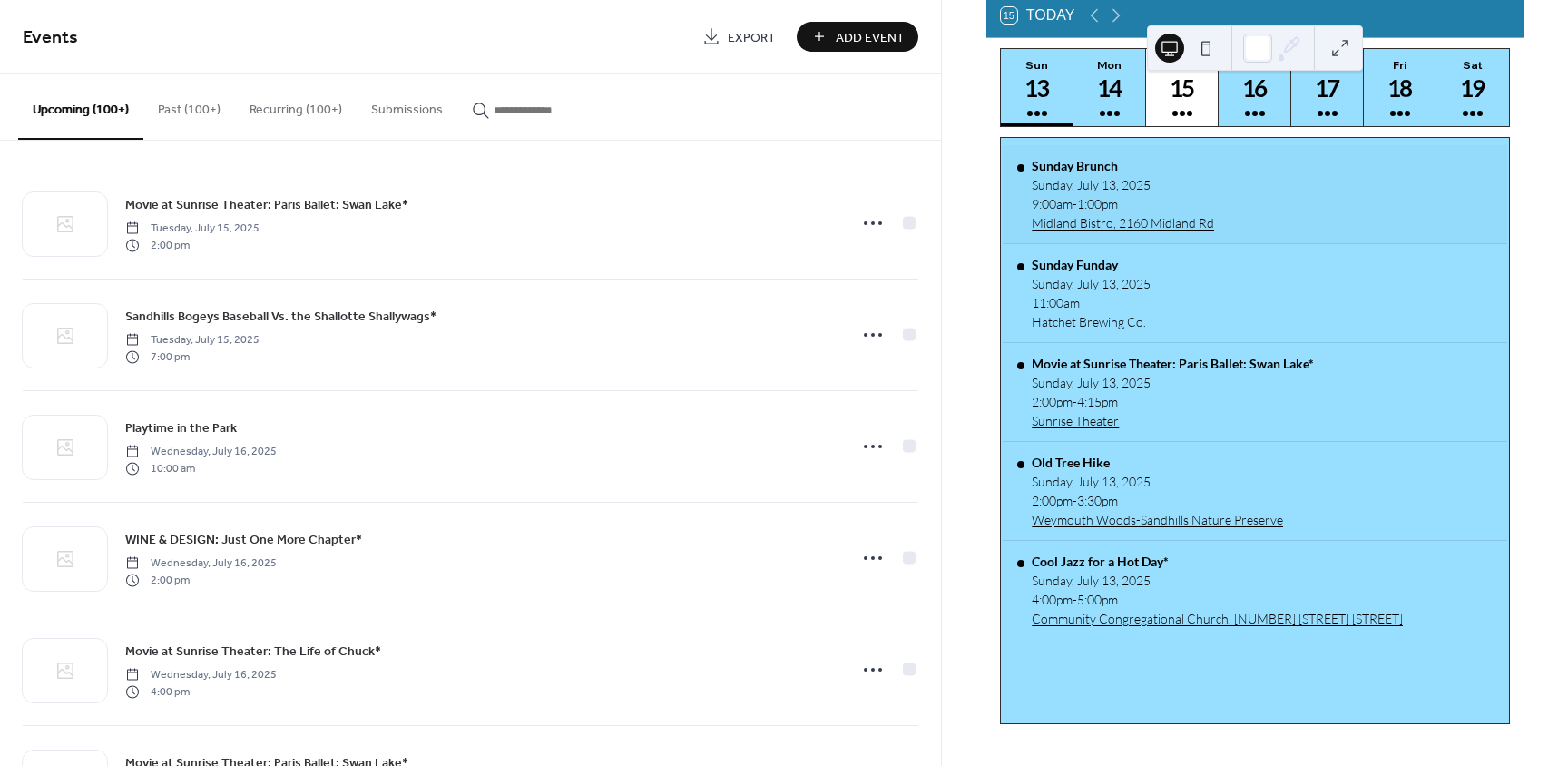 drag, startPoint x: 1089, startPoint y: 24, endPoint x: 1390, endPoint y: 159, distance: 329.88786 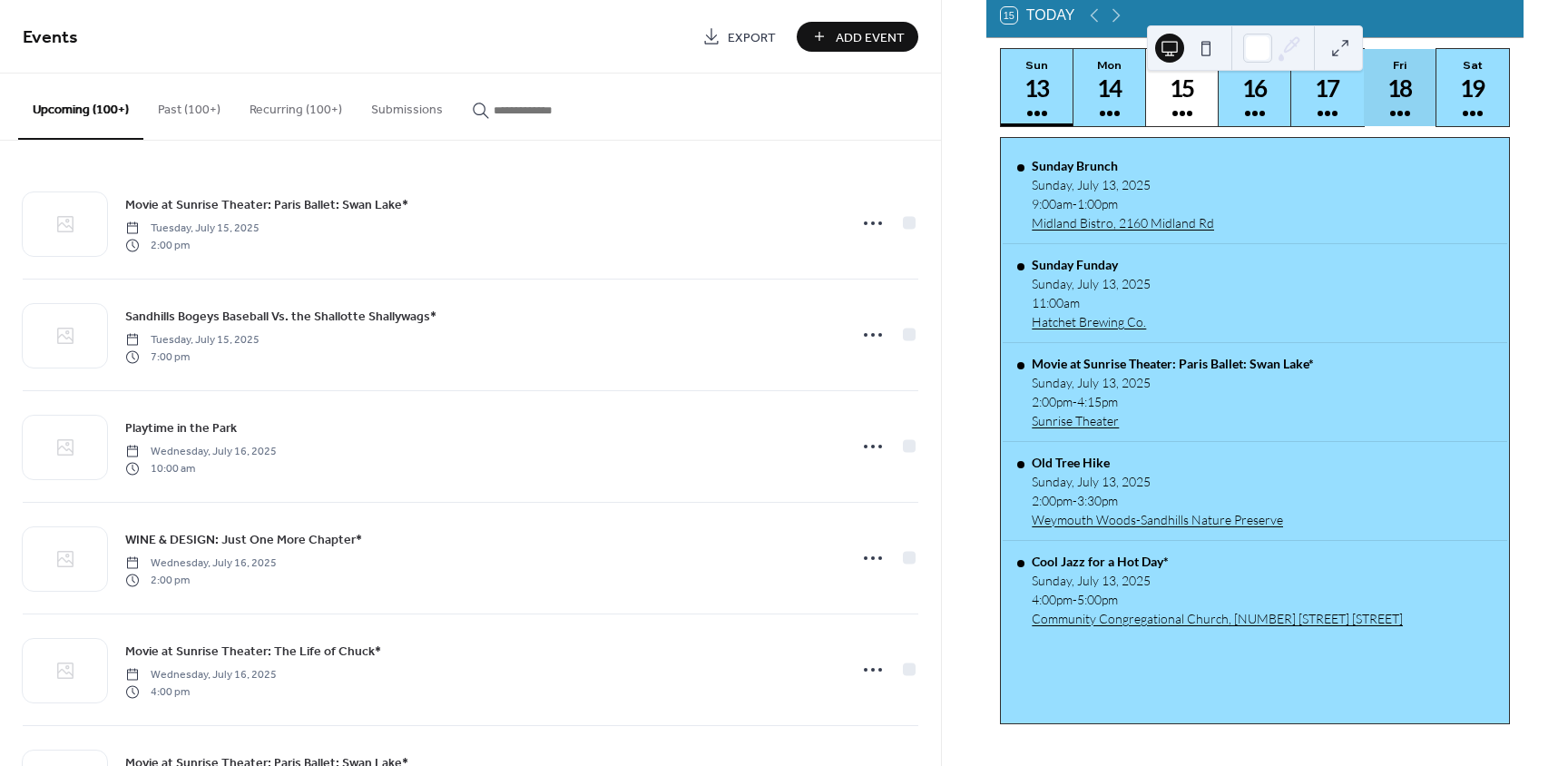 click on "18" at bounding box center (1399, 88) 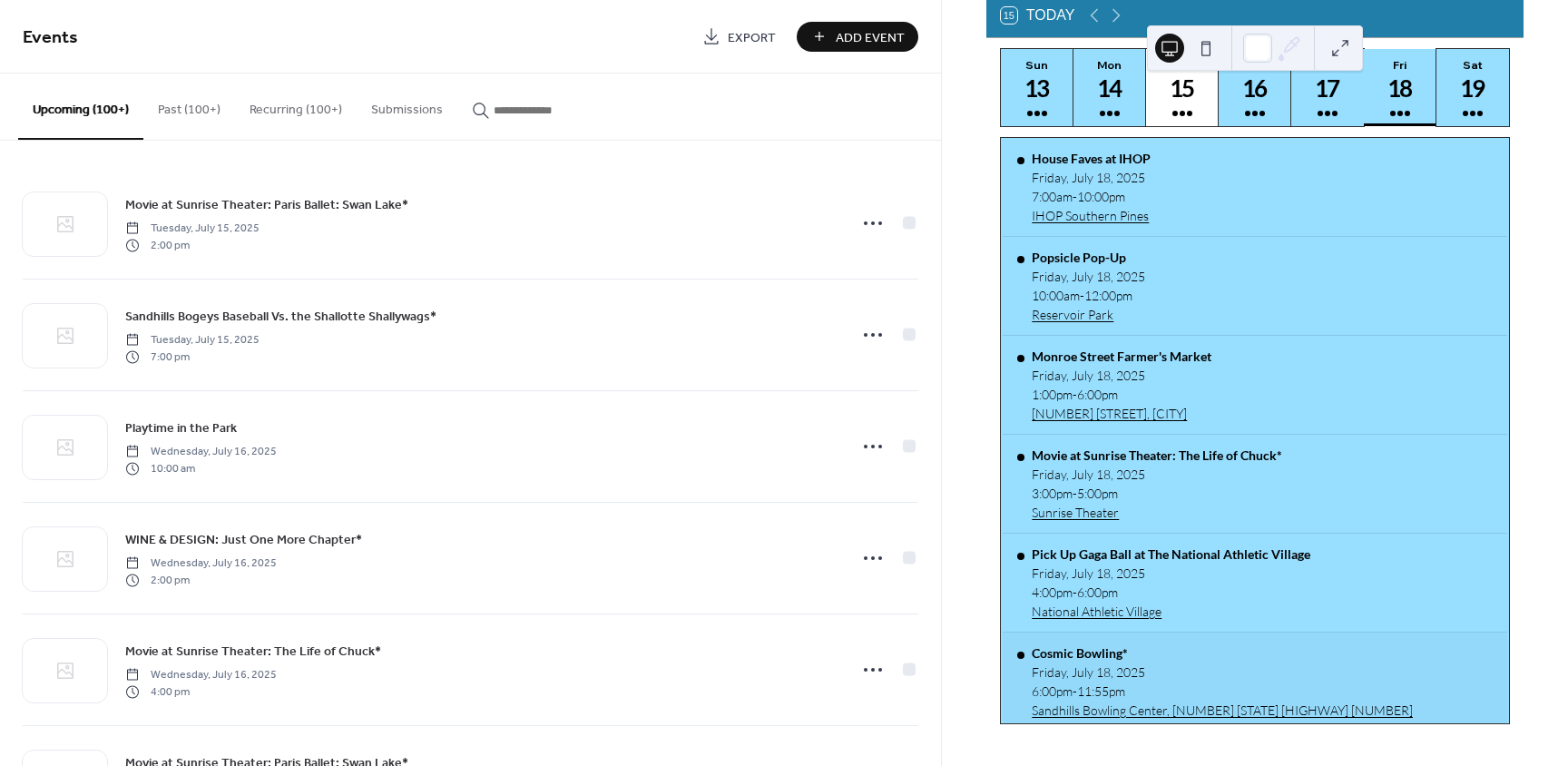 scroll, scrollTop: 0, scrollLeft: 0, axis: both 